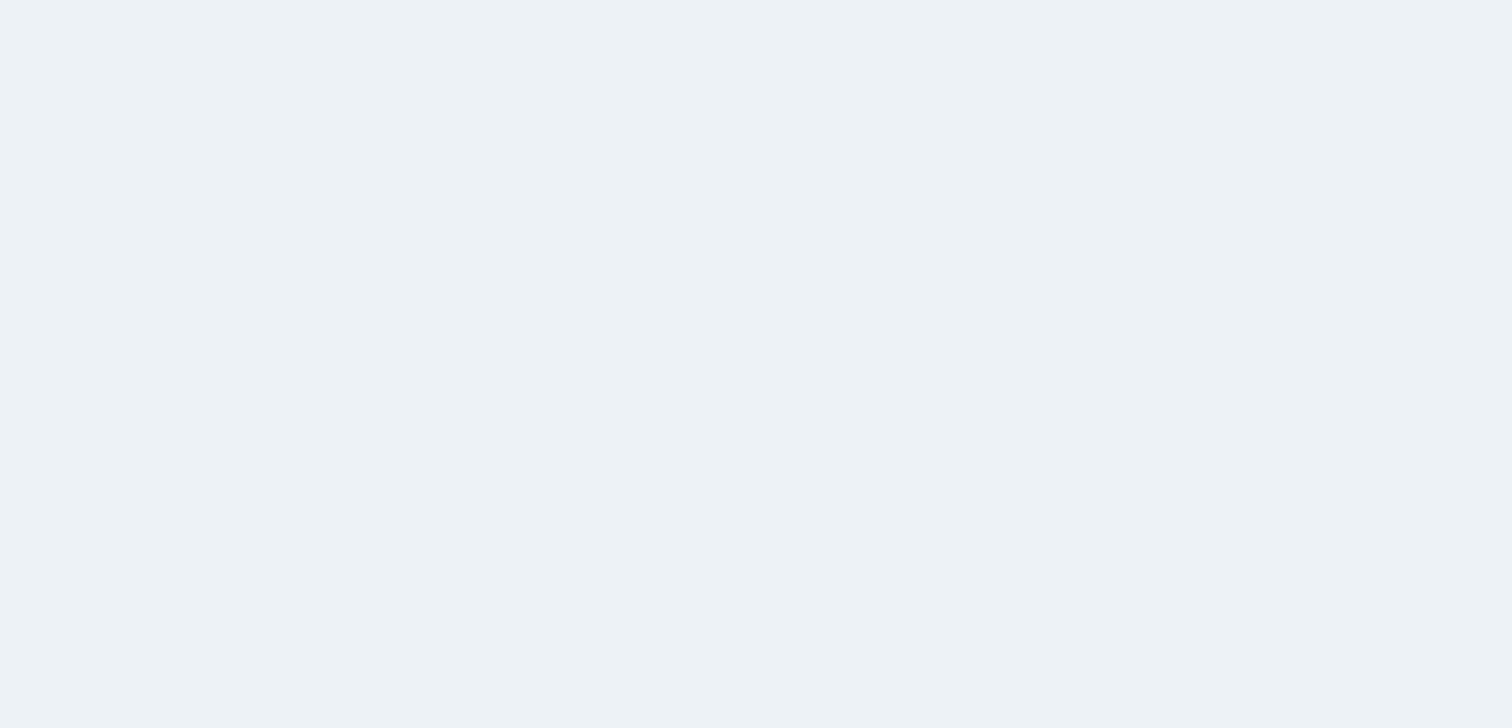 scroll, scrollTop: 0, scrollLeft: 0, axis: both 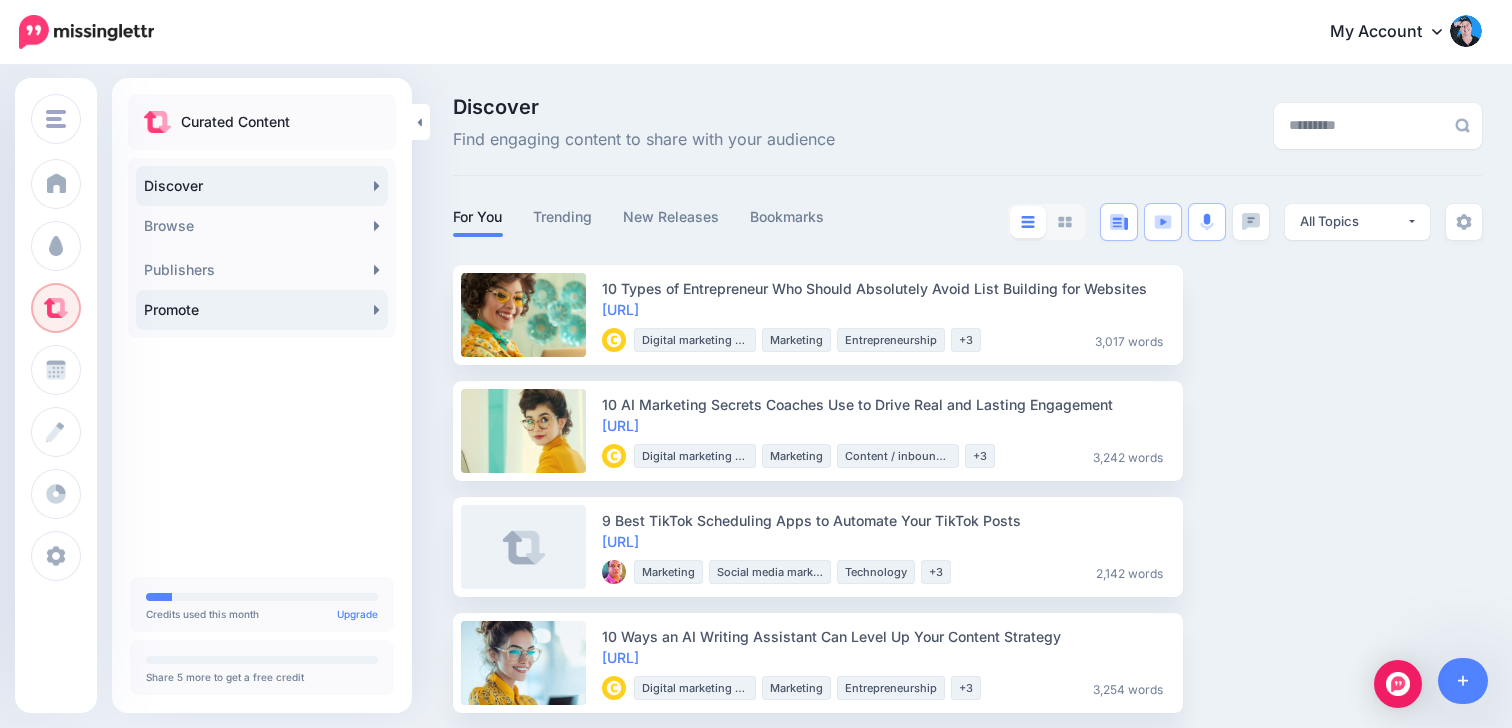 click on "Promote" at bounding box center [262, 310] 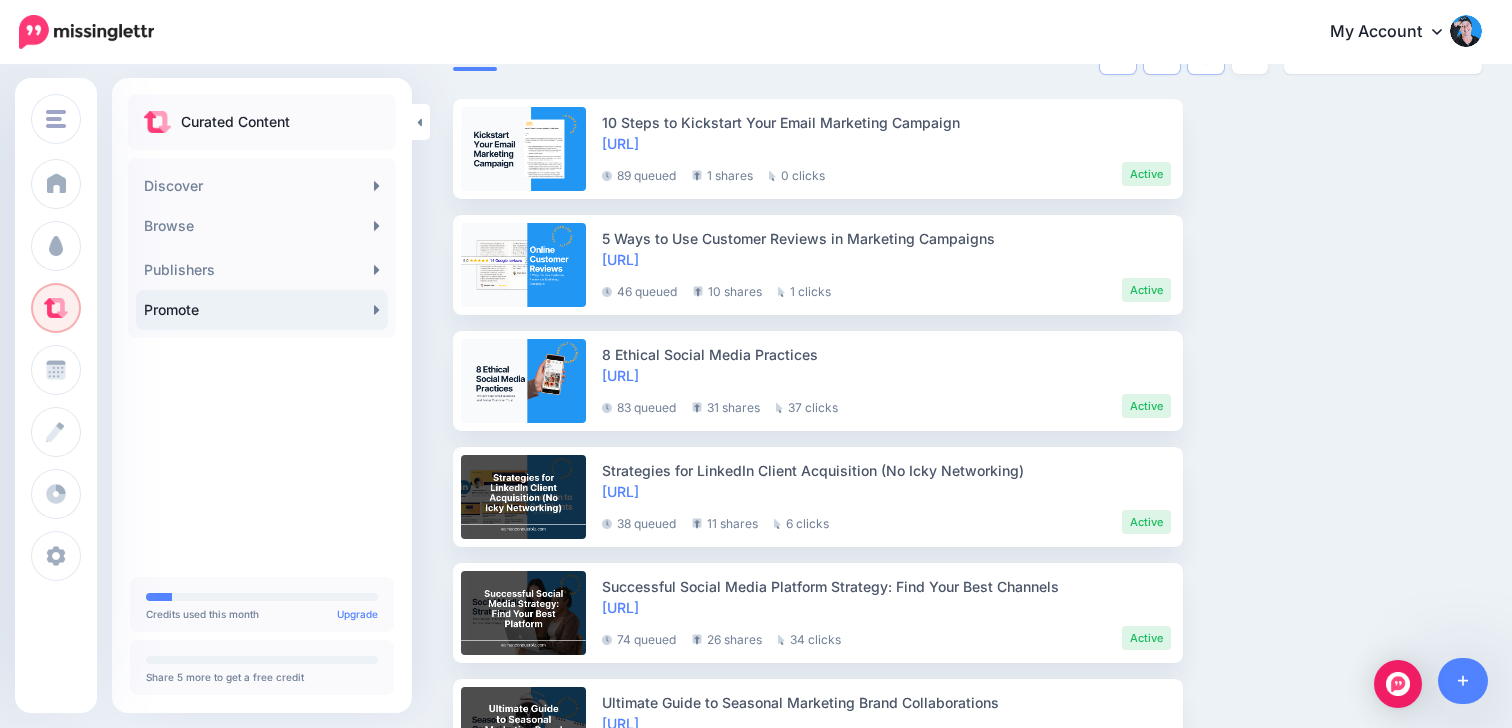 scroll, scrollTop: 0, scrollLeft: 0, axis: both 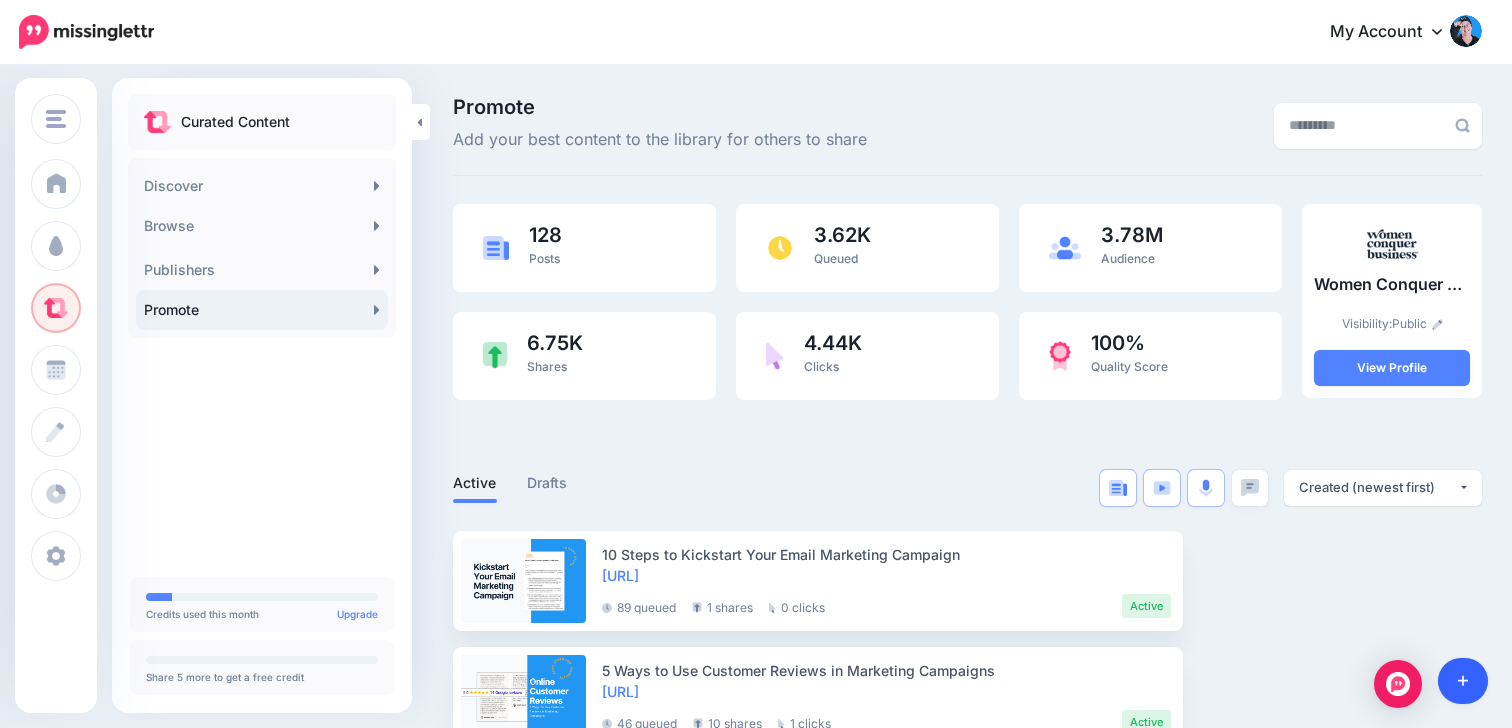click 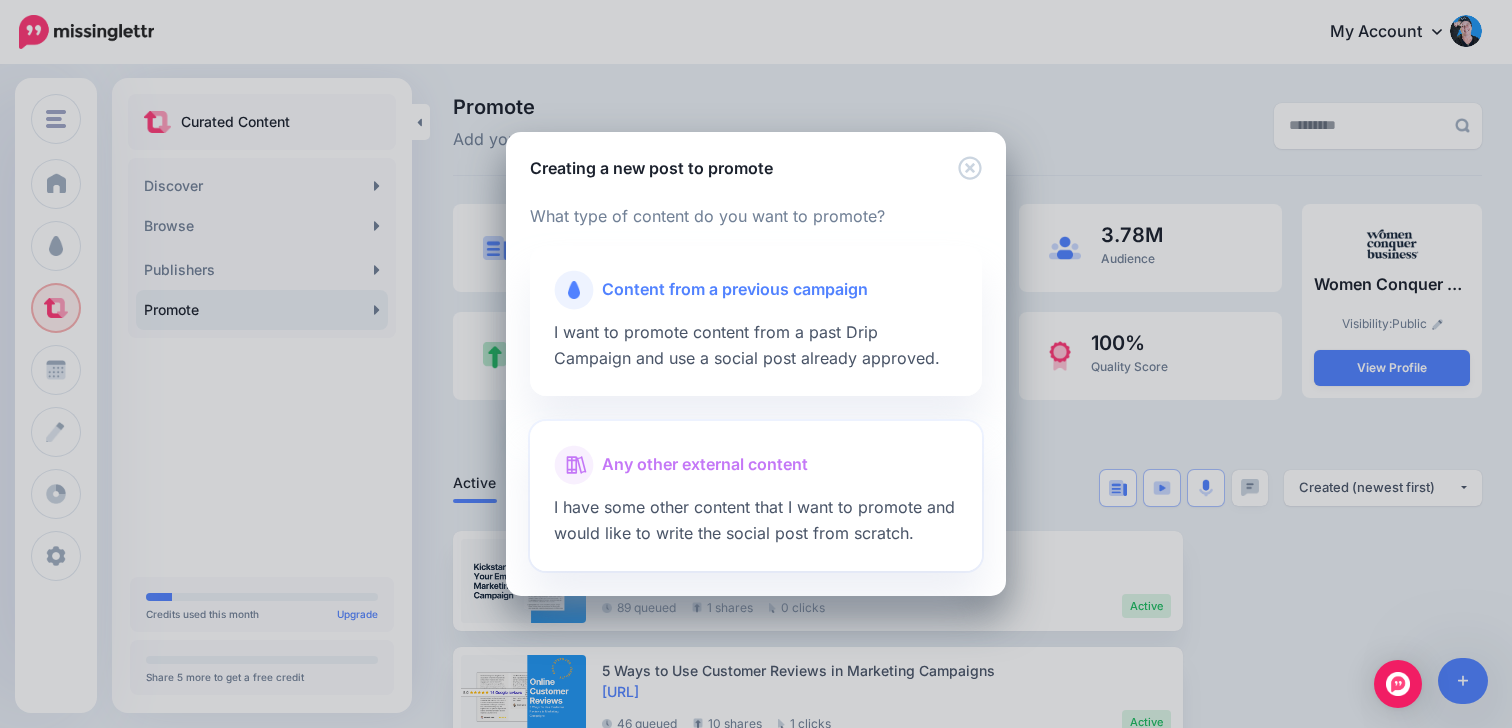 click on "Any other external content" at bounding box center (705, 465) 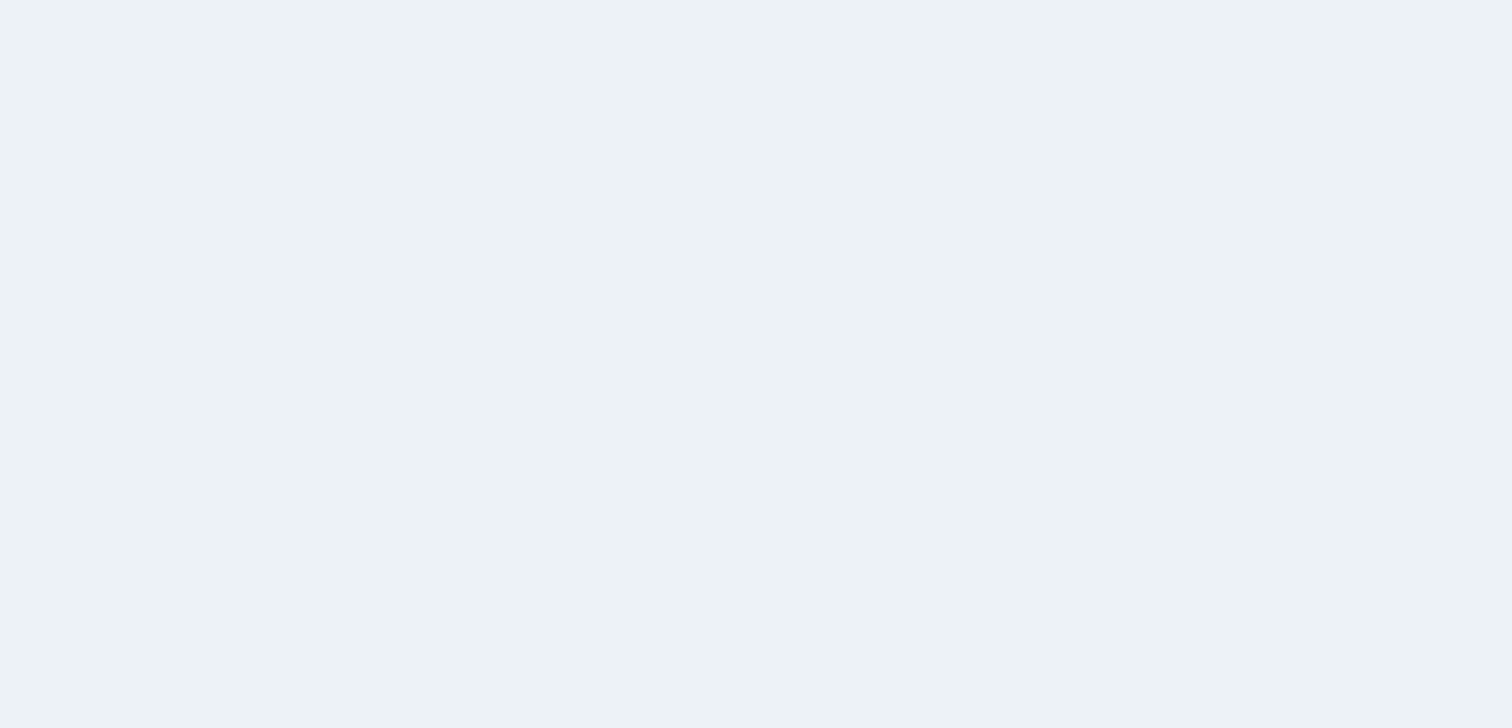 scroll, scrollTop: 0, scrollLeft: 0, axis: both 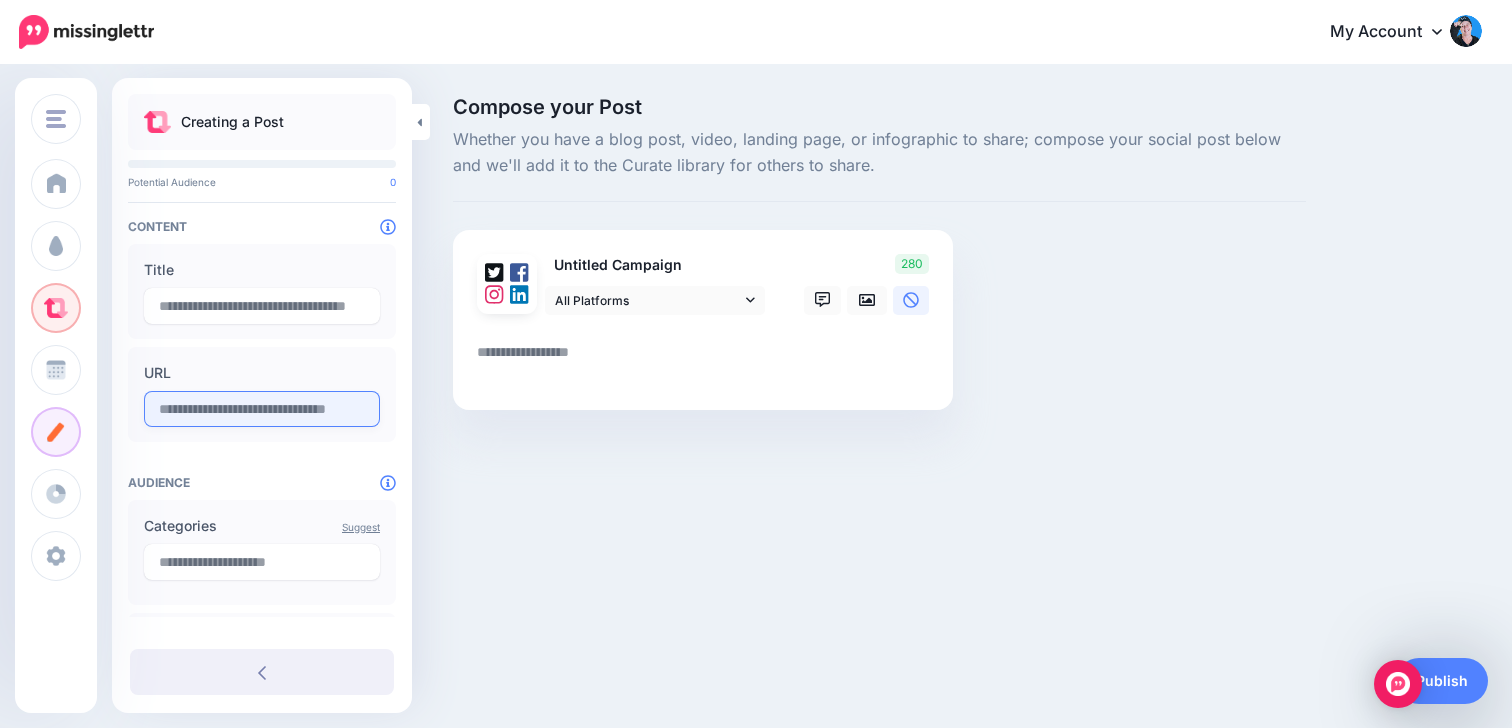 click at bounding box center [262, 409] 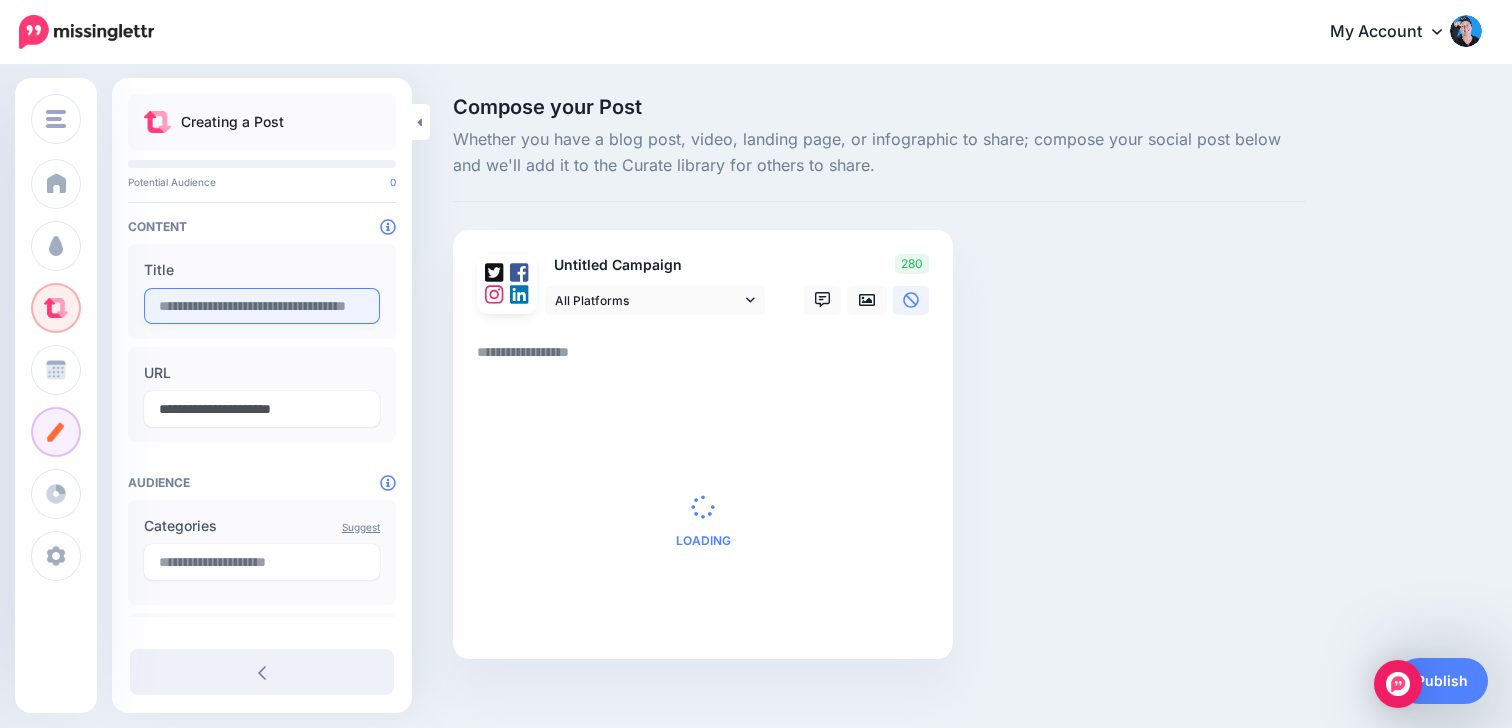 type on "**********" 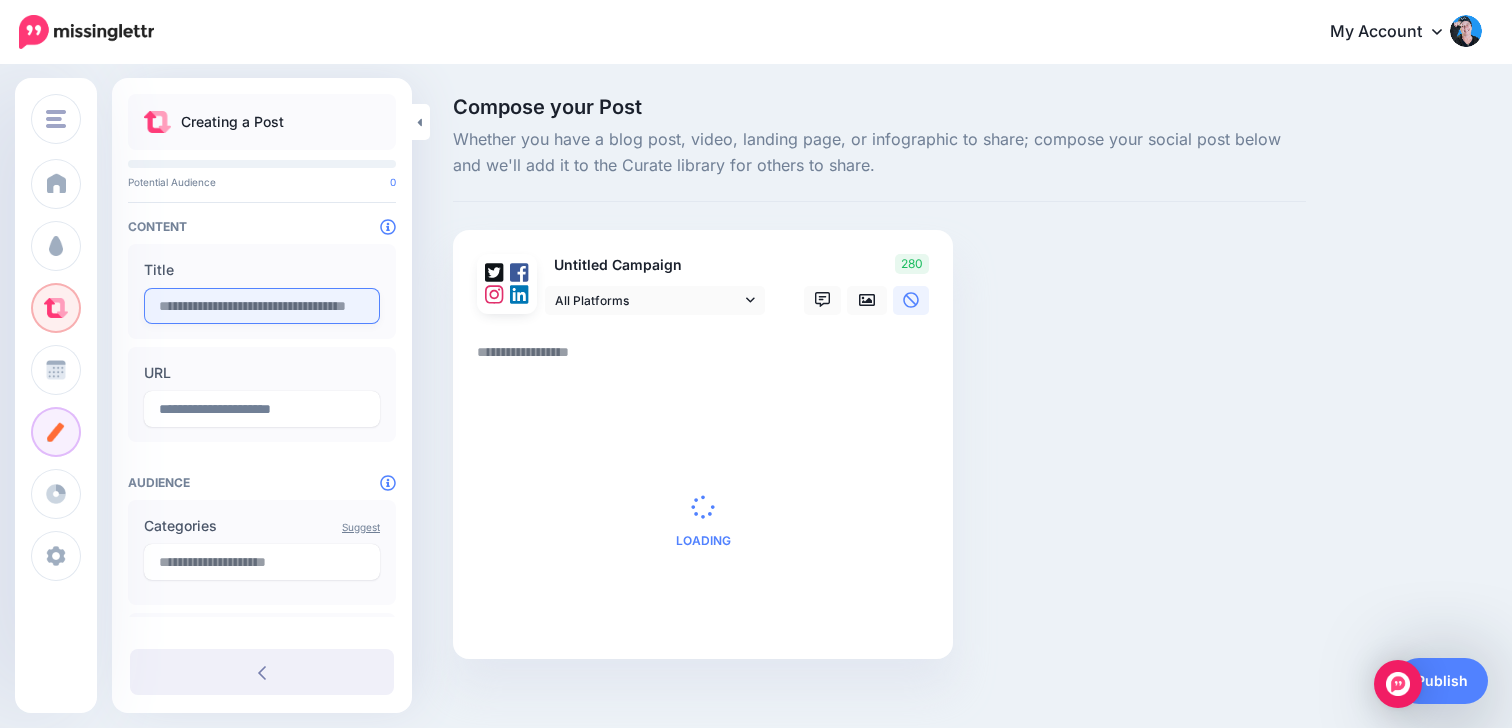 click at bounding box center (262, 306) 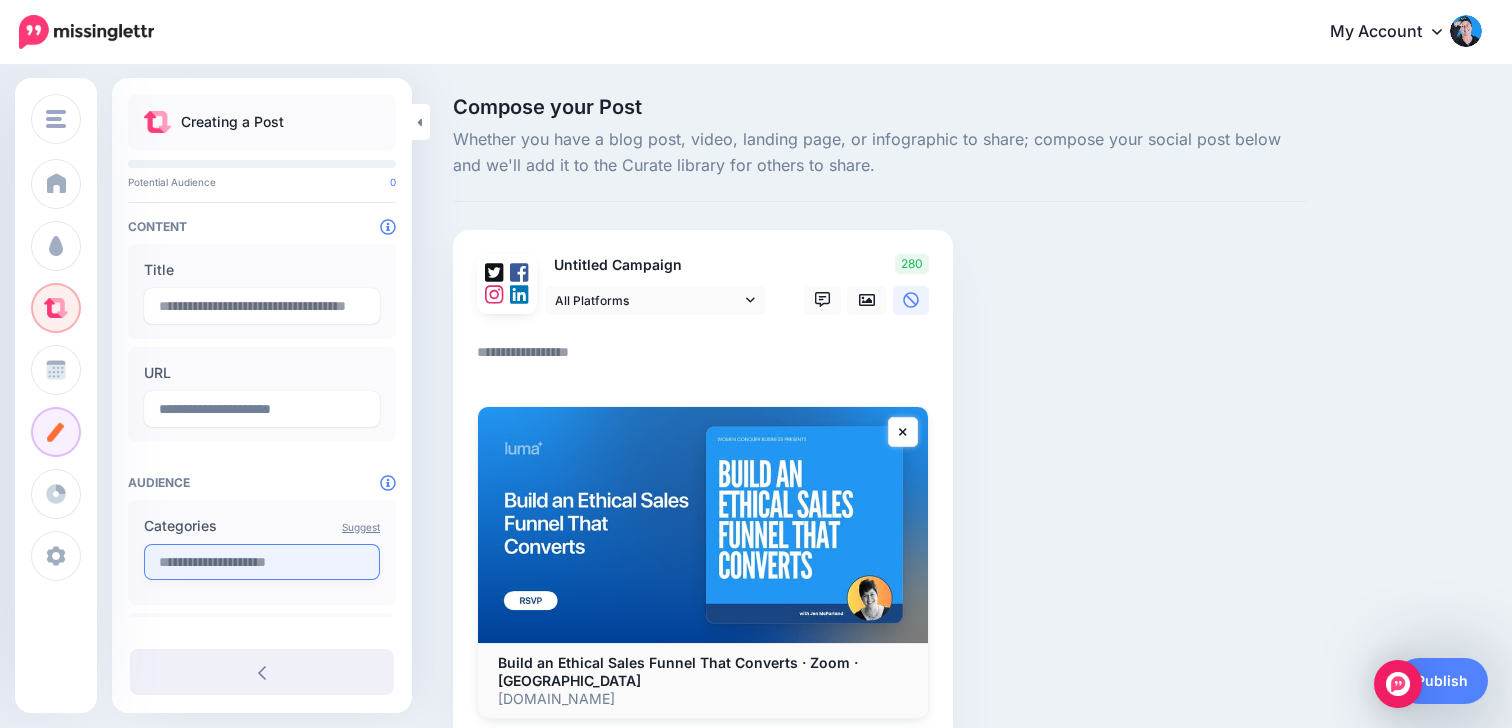 click at bounding box center (262, 562) 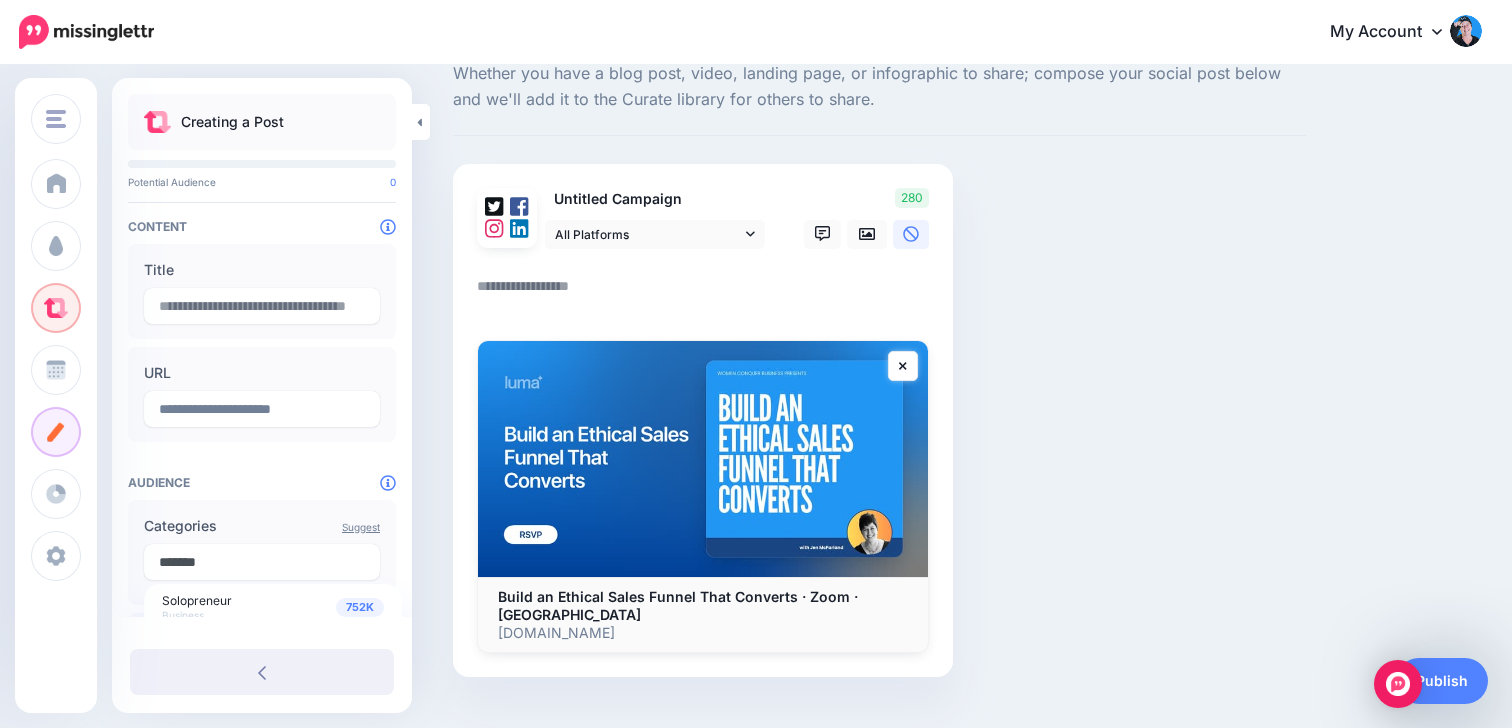 scroll, scrollTop: 70, scrollLeft: 0, axis: vertical 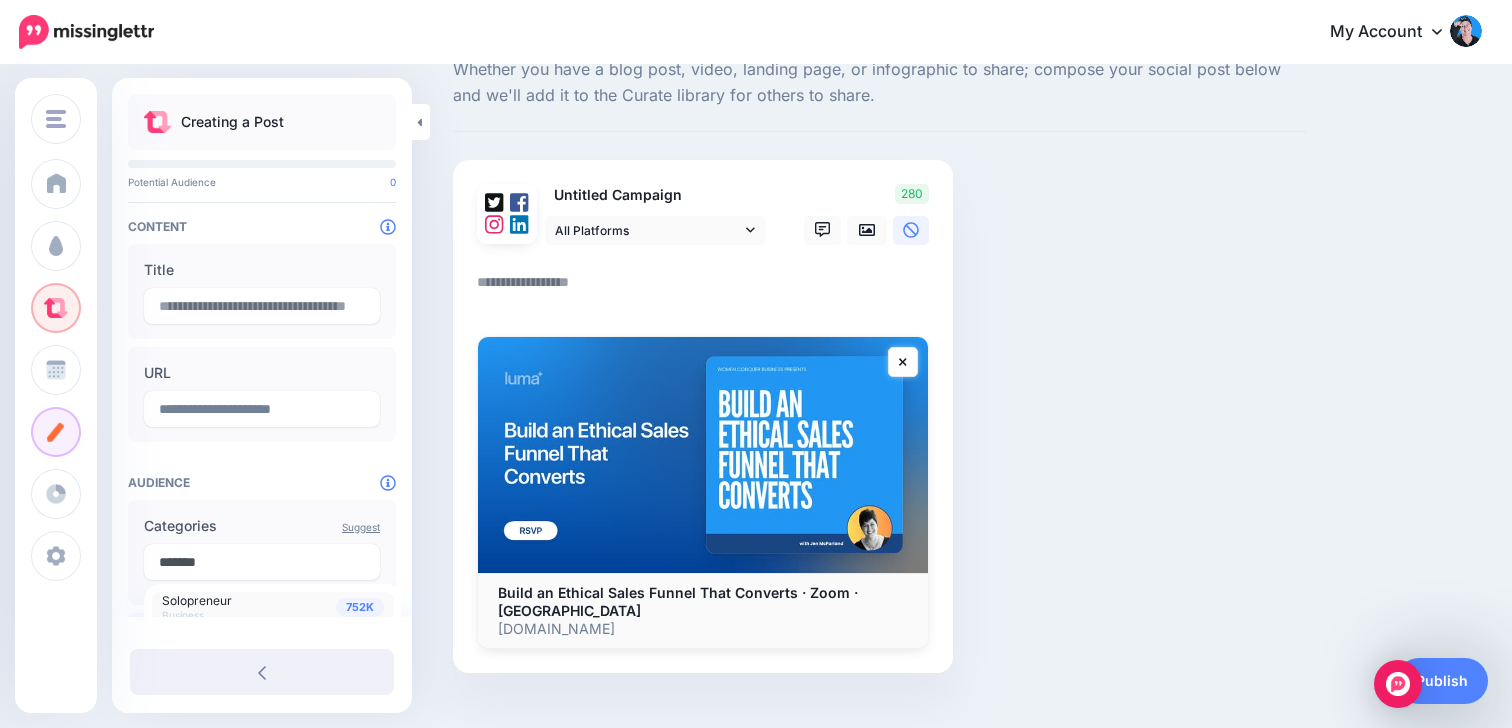 type on "*******" 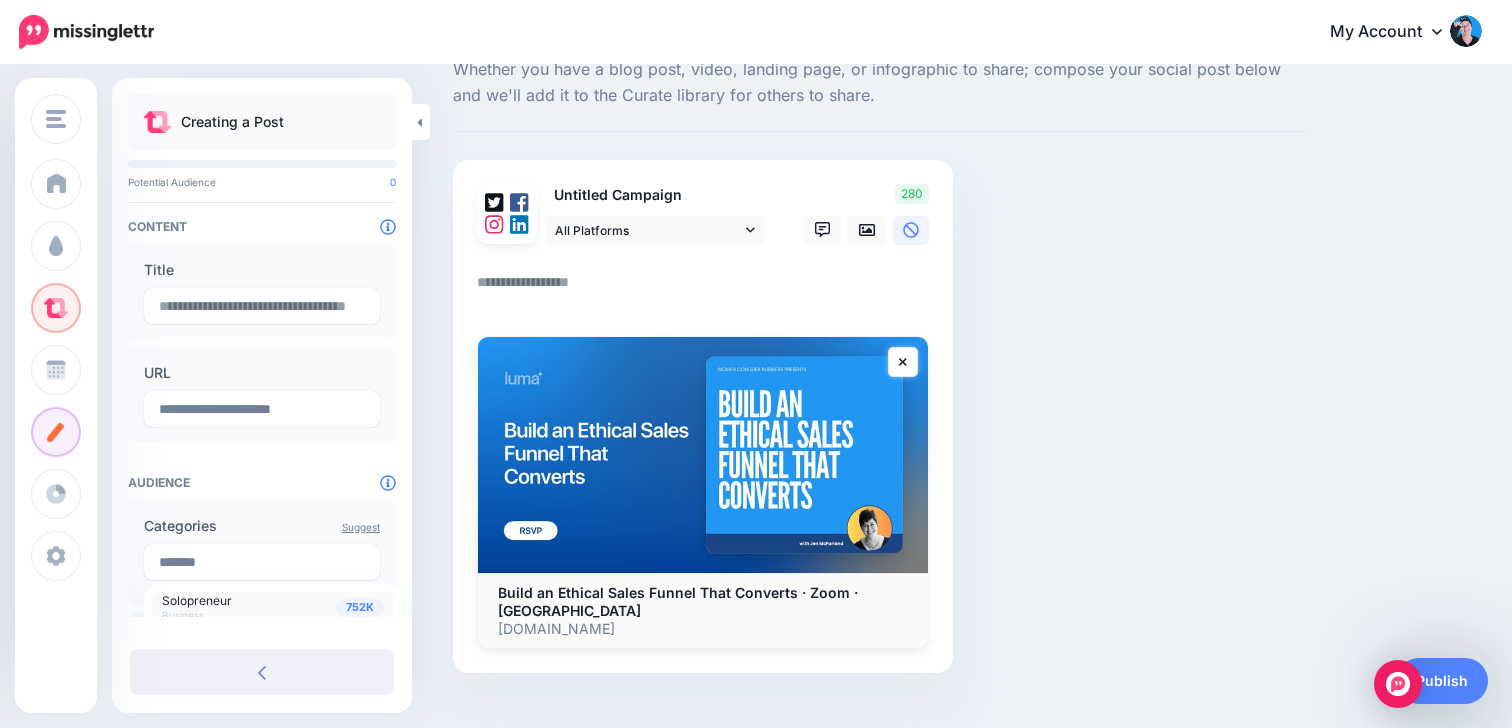 click on "Solopreneur" at bounding box center (197, 600) 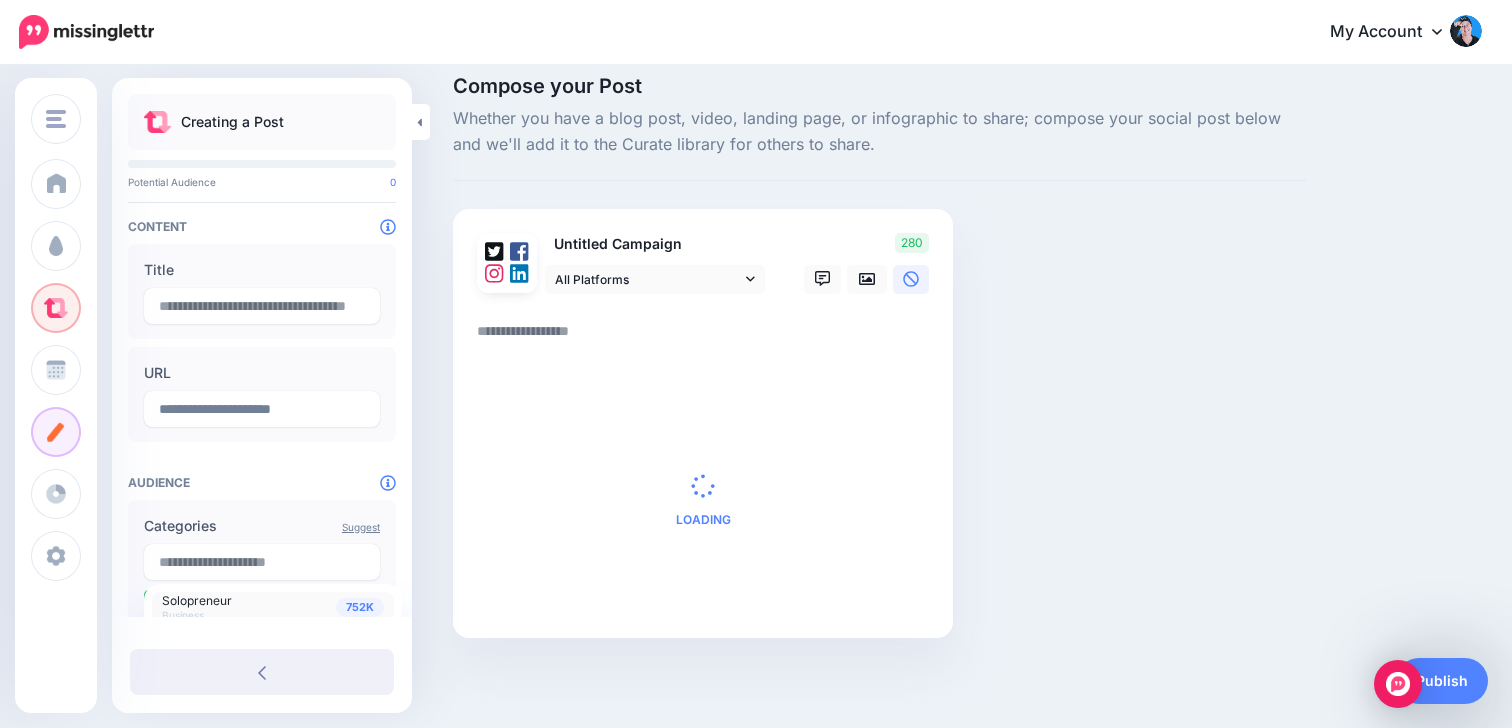 scroll, scrollTop: 70, scrollLeft: 0, axis: vertical 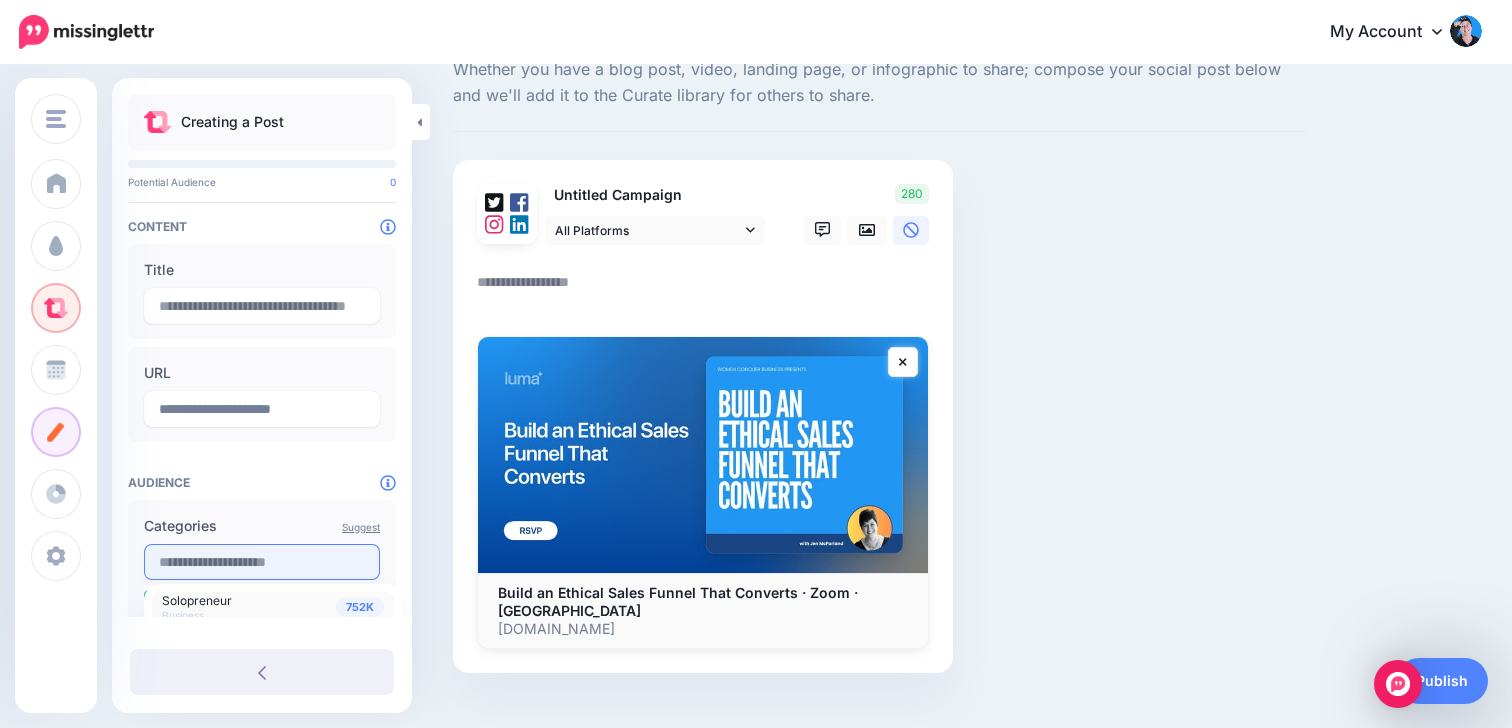 click at bounding box center (262, 562) 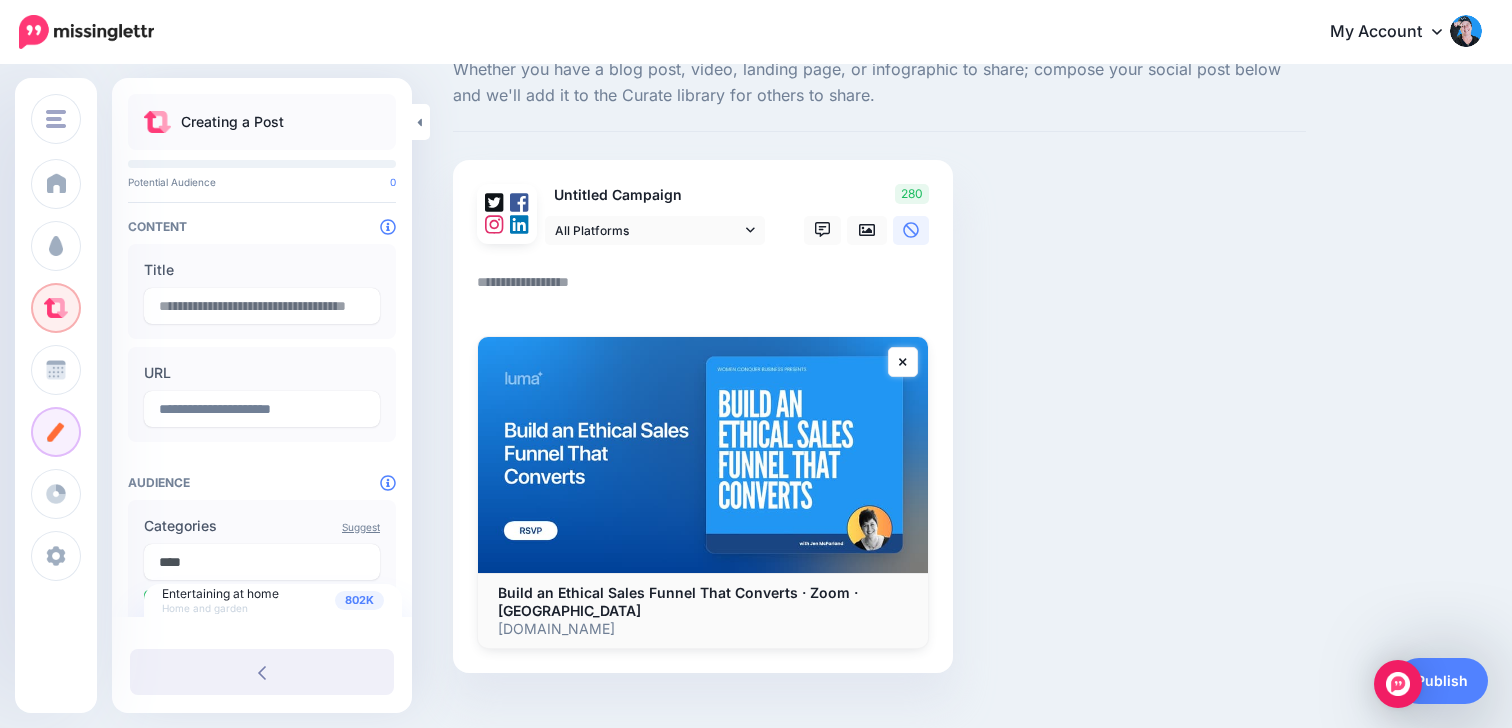 scroll, scrollTop: 56, scrollLeft: 0, axis: vertical 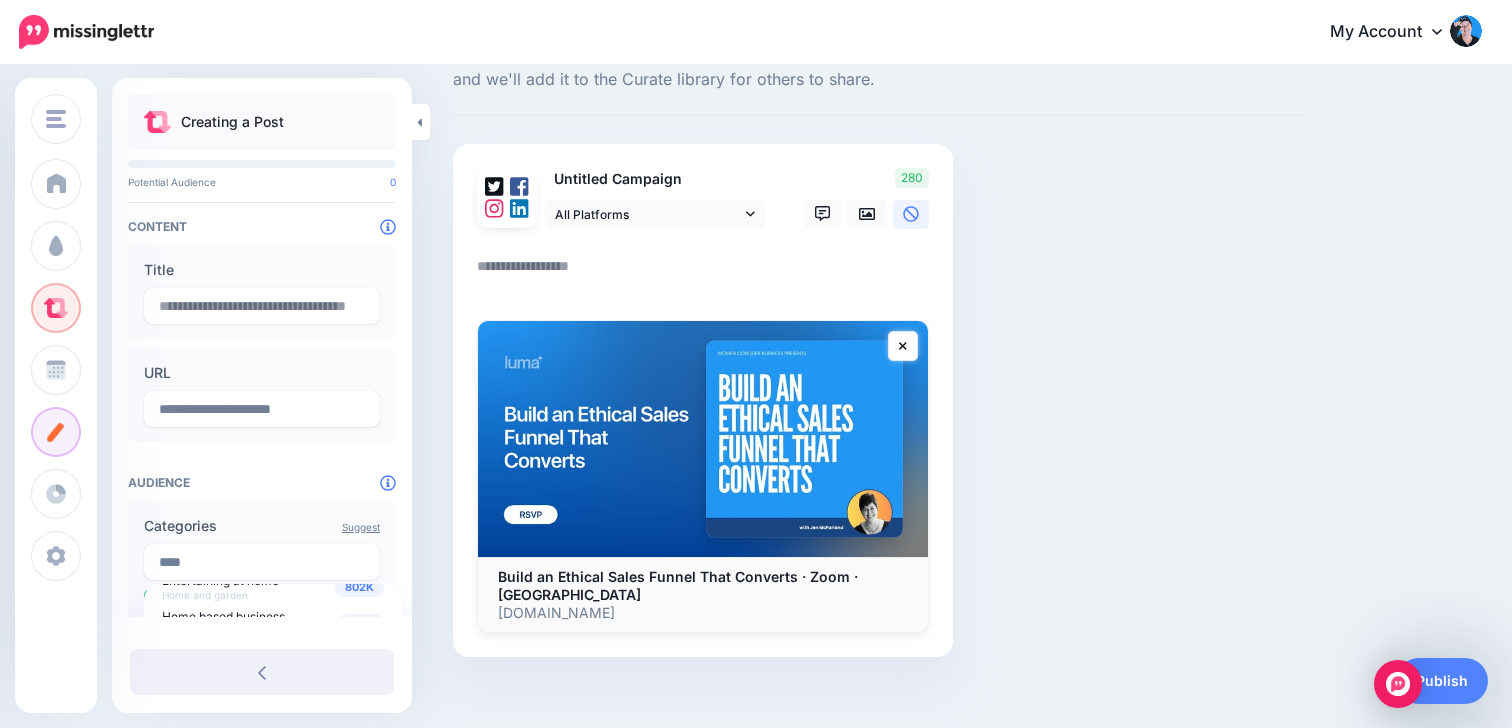click on "Audience" at bounding box center (262, 482) 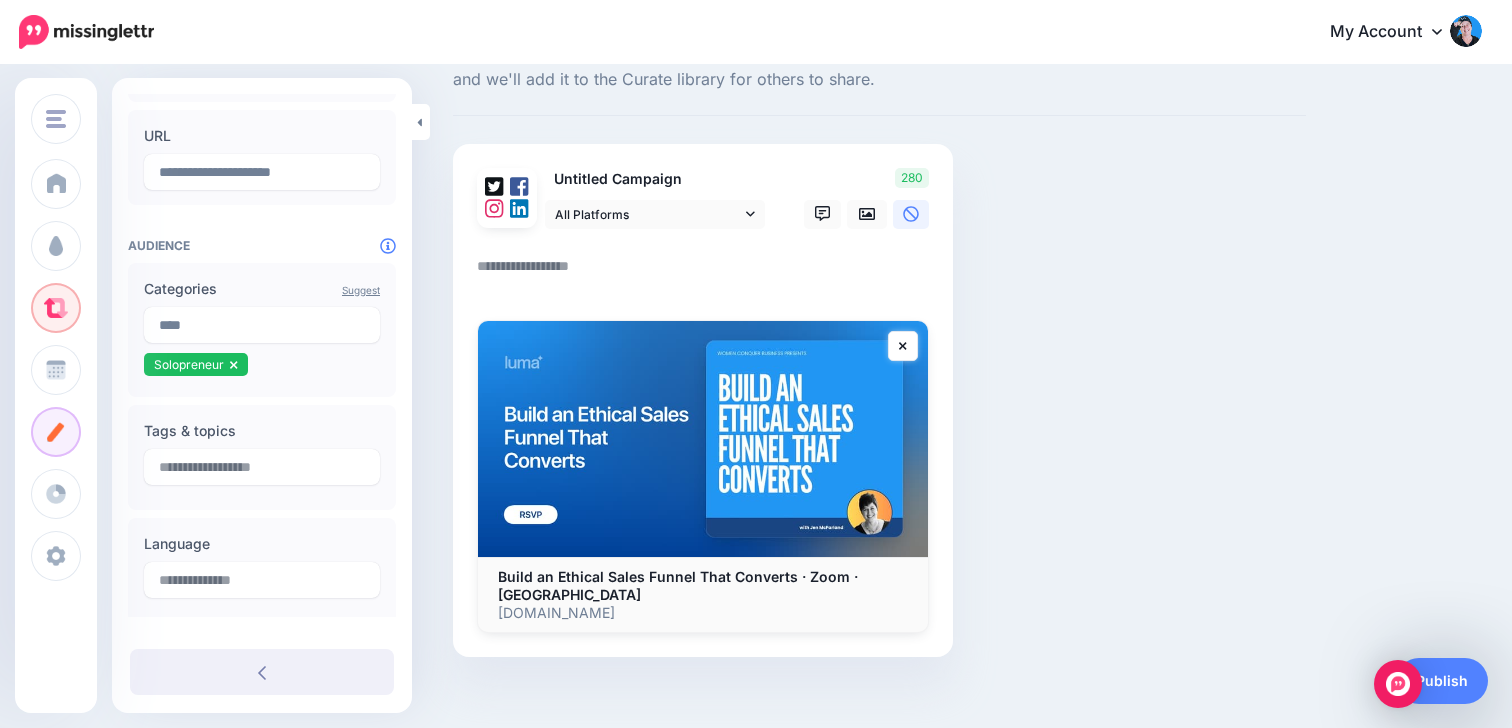 scroll, scrollTop: 237, scrollLeft: 0, axis: vertical 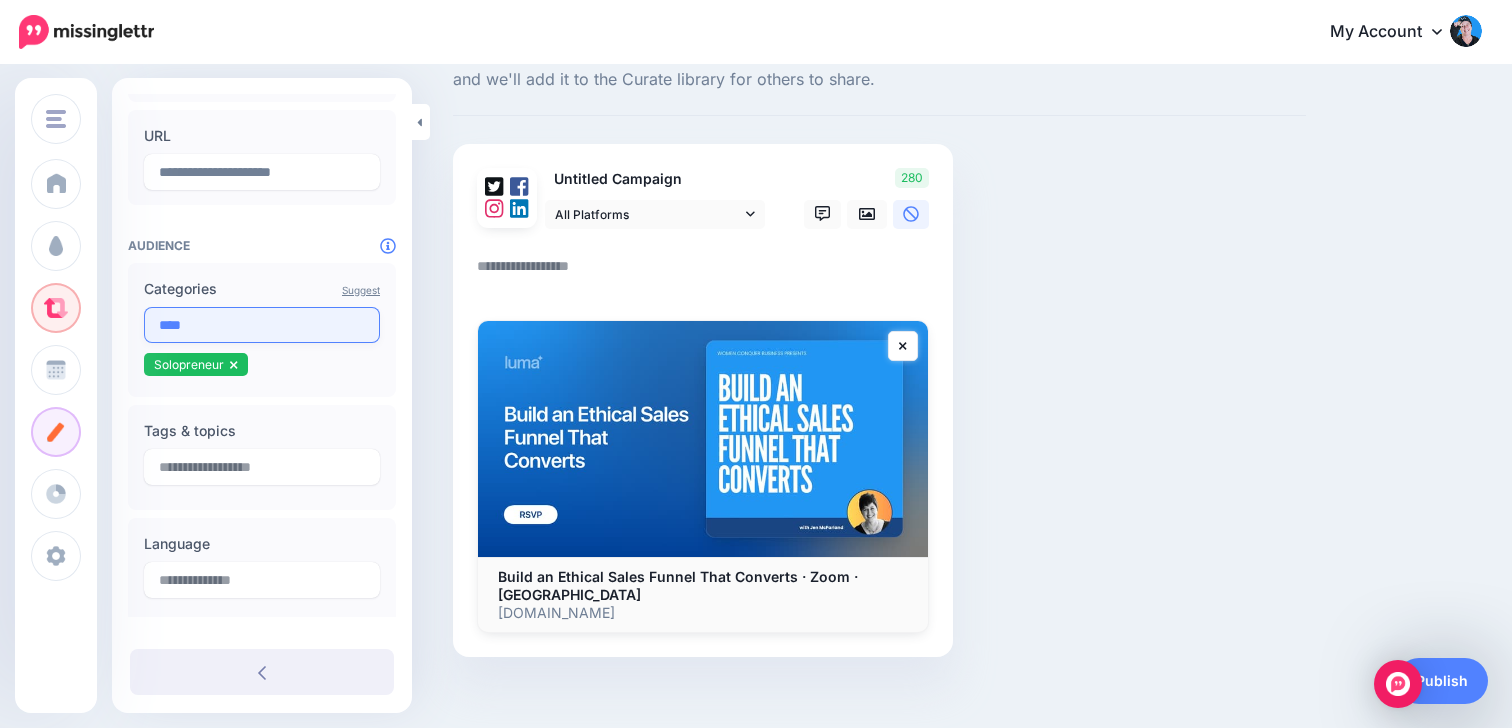 click on "****" at bounding box center [262, 325] 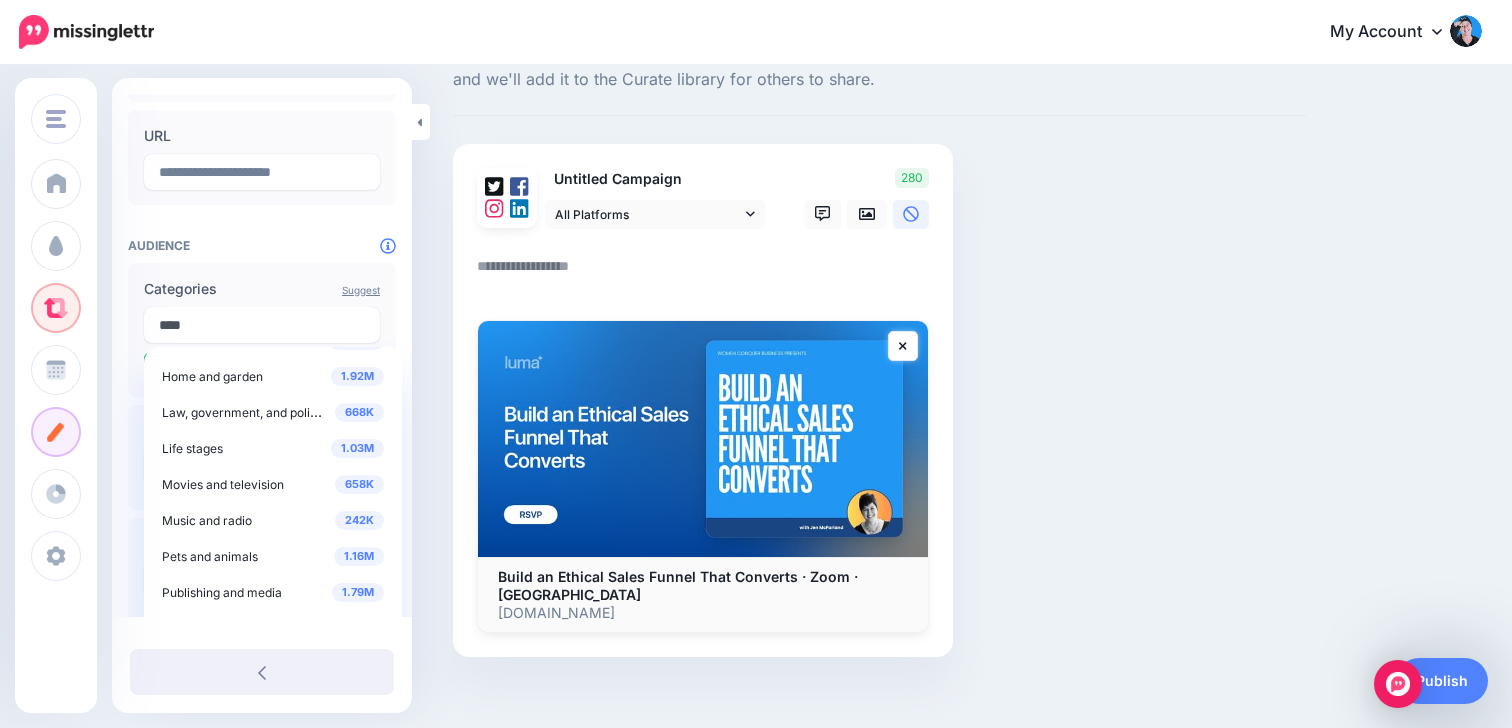 scroll, scrollTop: 553, scrollLeft: 0, axis: vertical 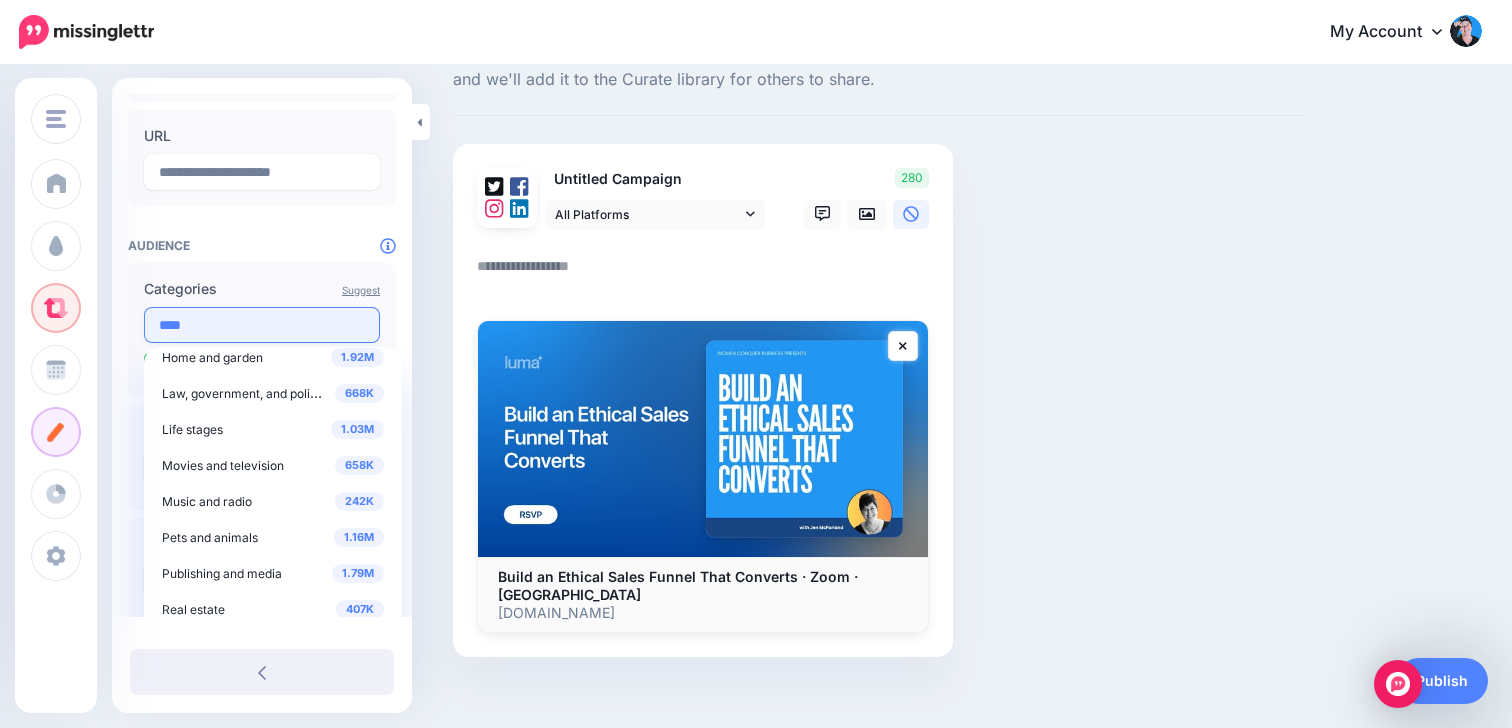 click on "****" at bounding box center (262, 325) 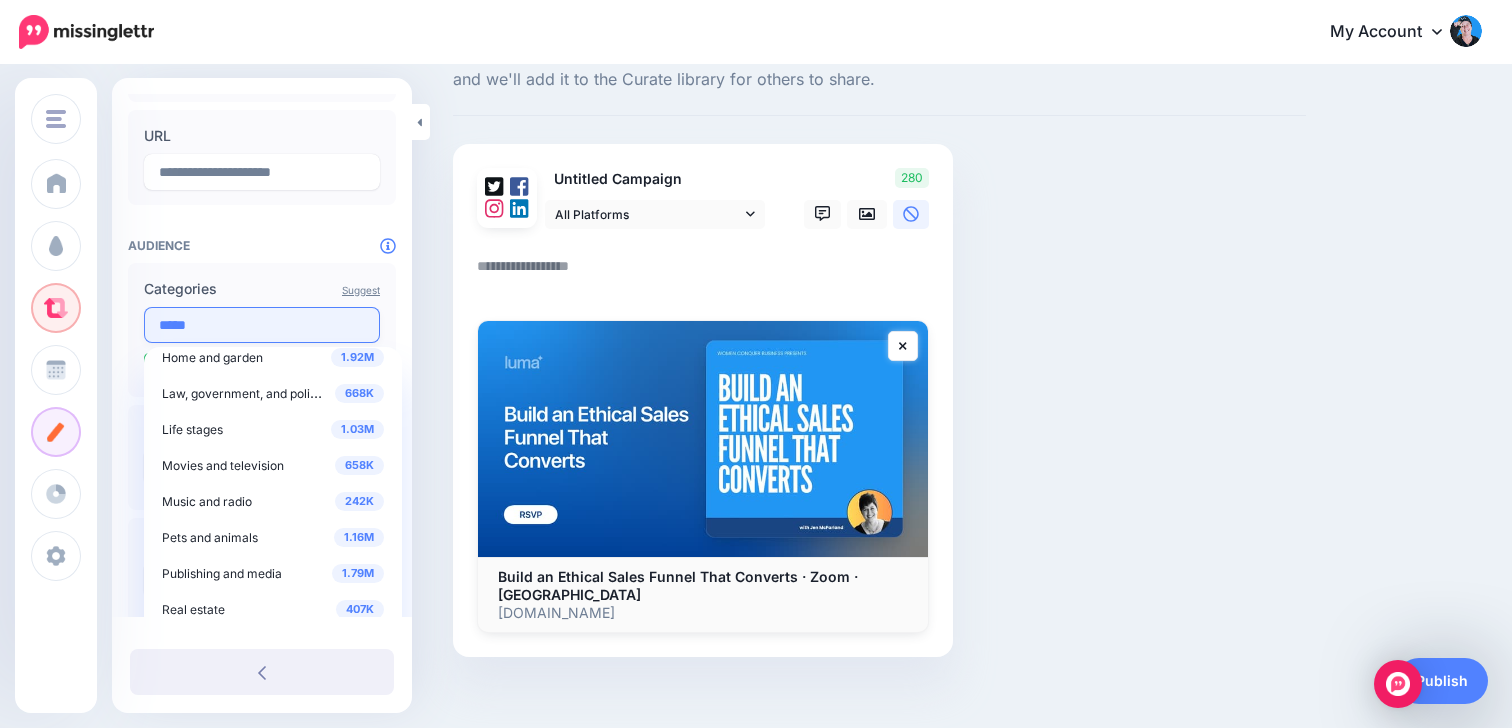 scroll, scrollTop: 0, scrollLeft: 0, axis: both 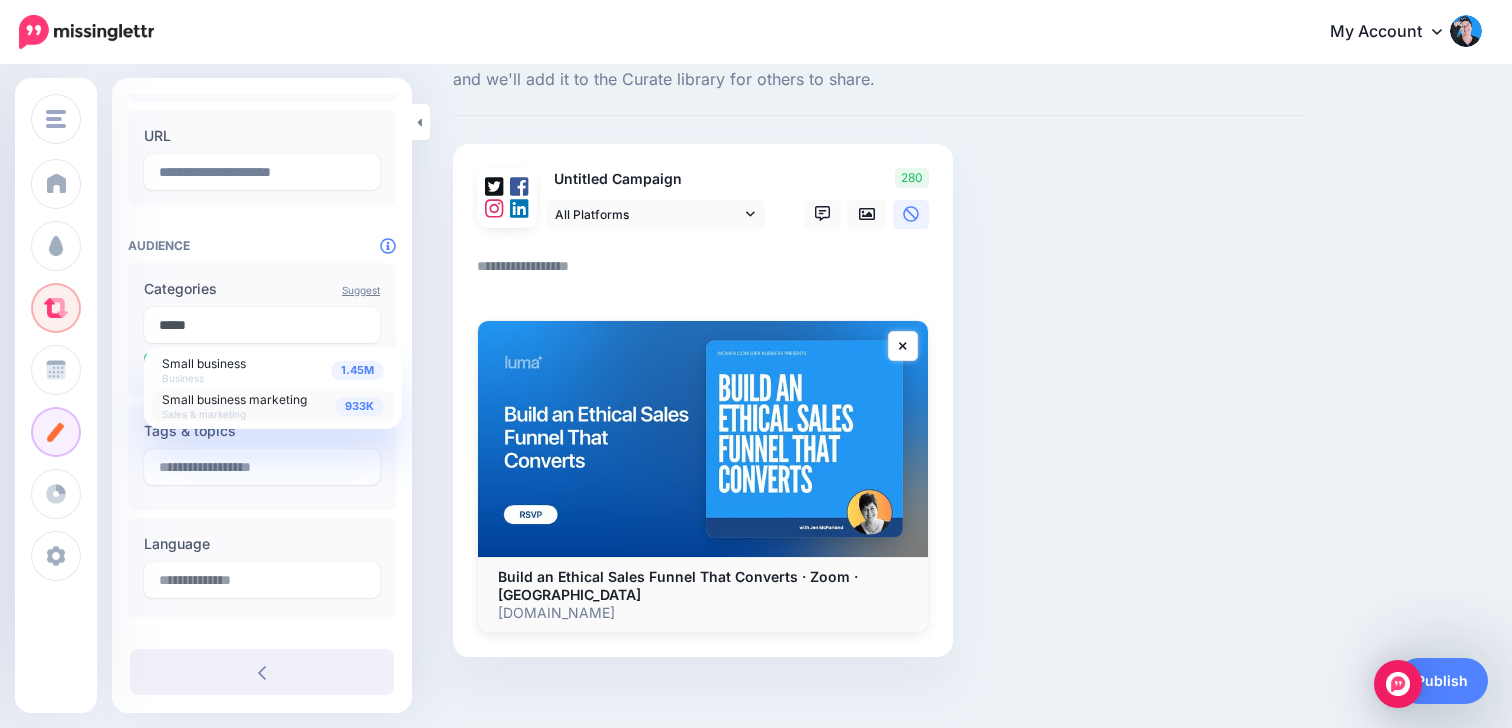 type on "*****" 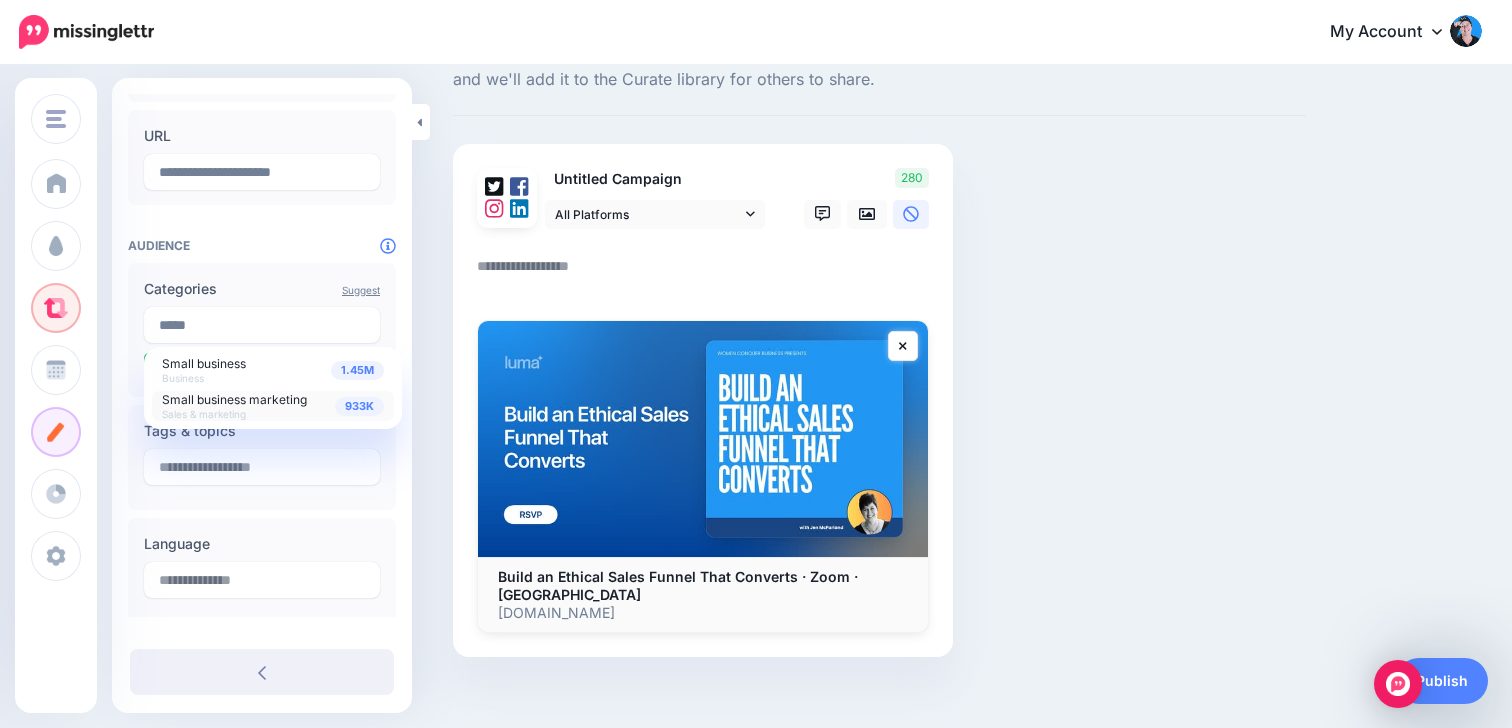 click on "Small business marketing" at bounding box center [234, 399] 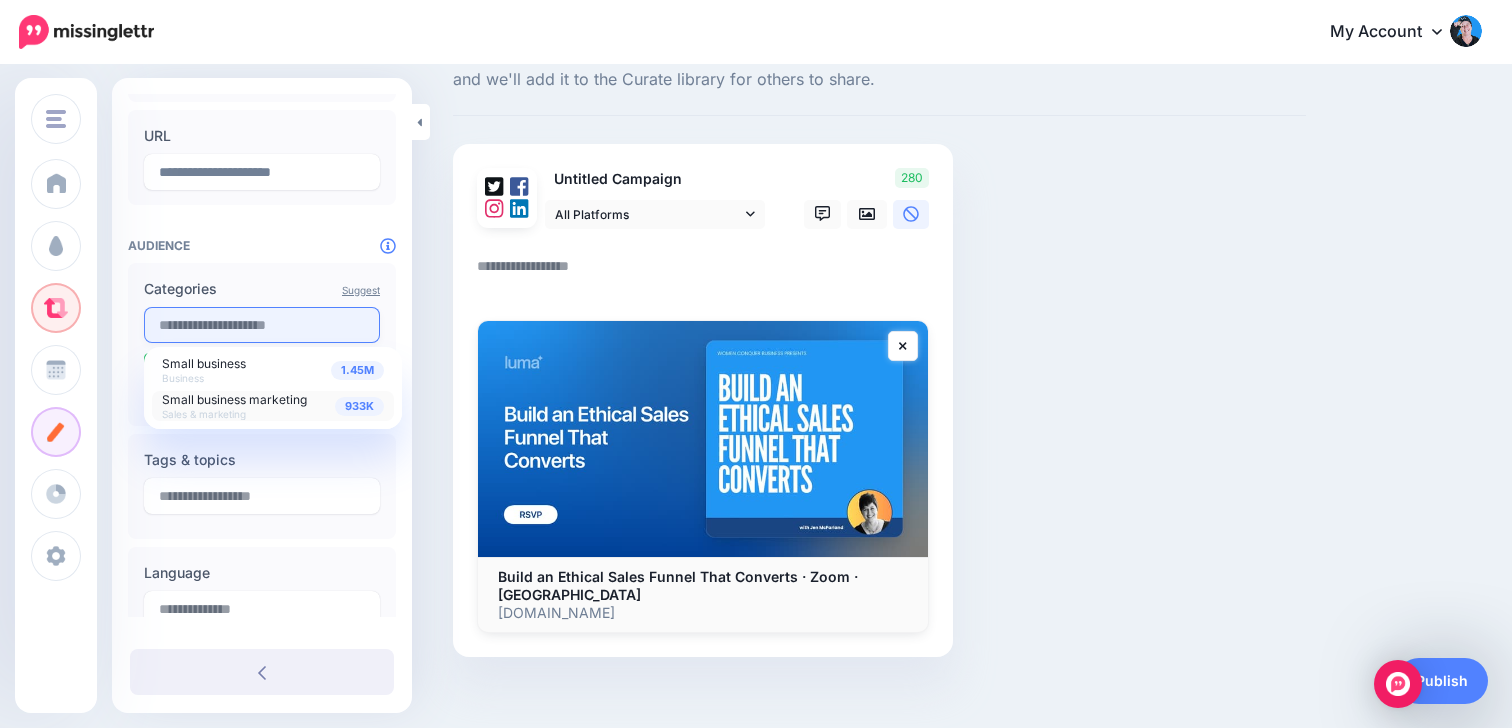 scroll, scrollTop: 21, scrollLeft: 0, axis: vertical 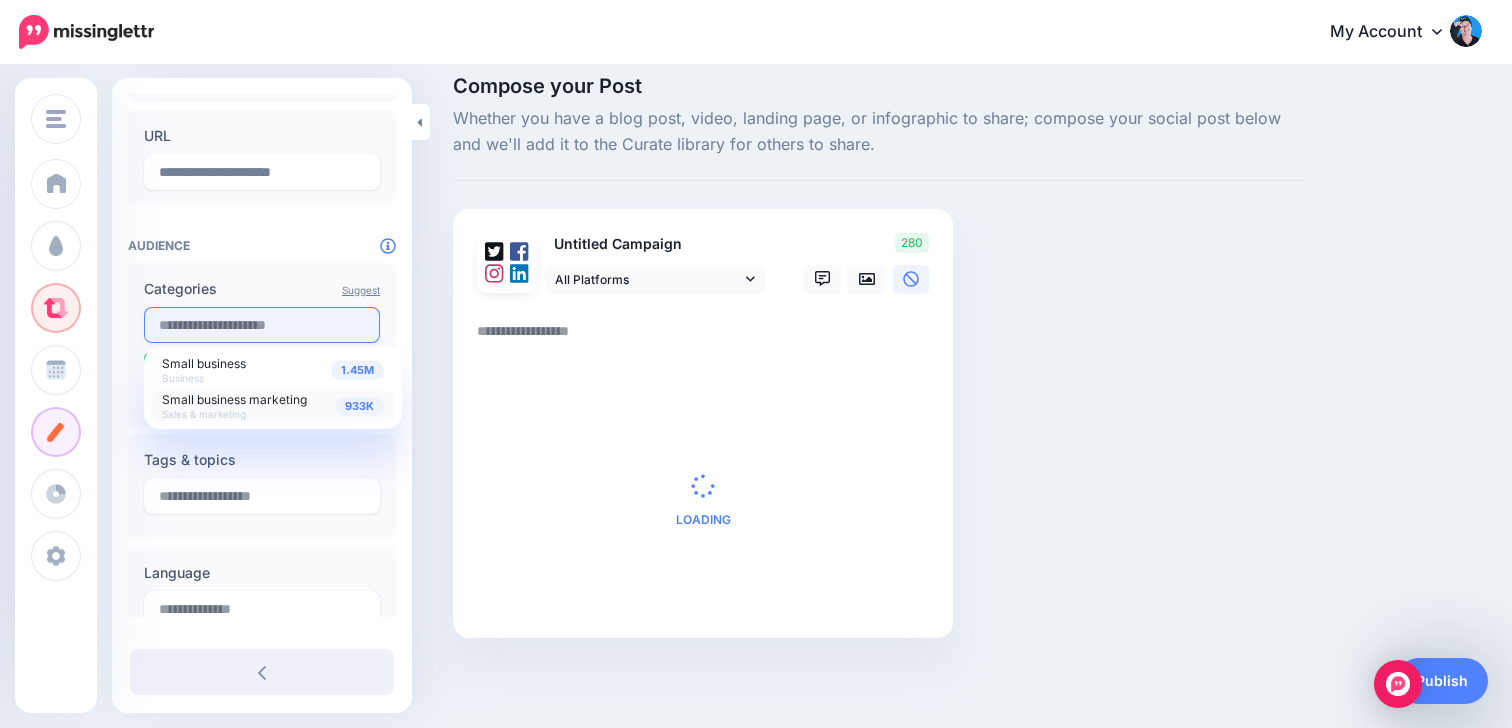 click at bounding box center (262, 325) 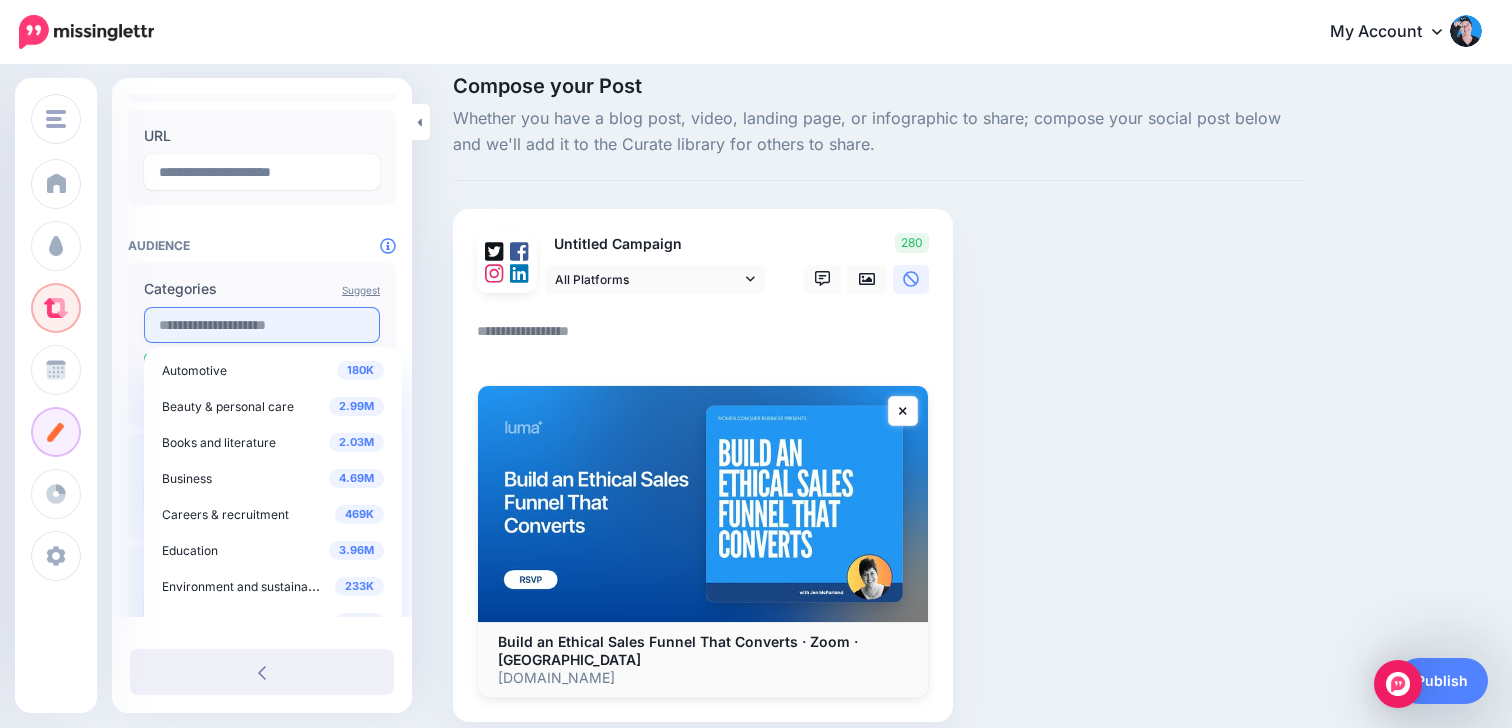 click at bounding box center [262, 325] 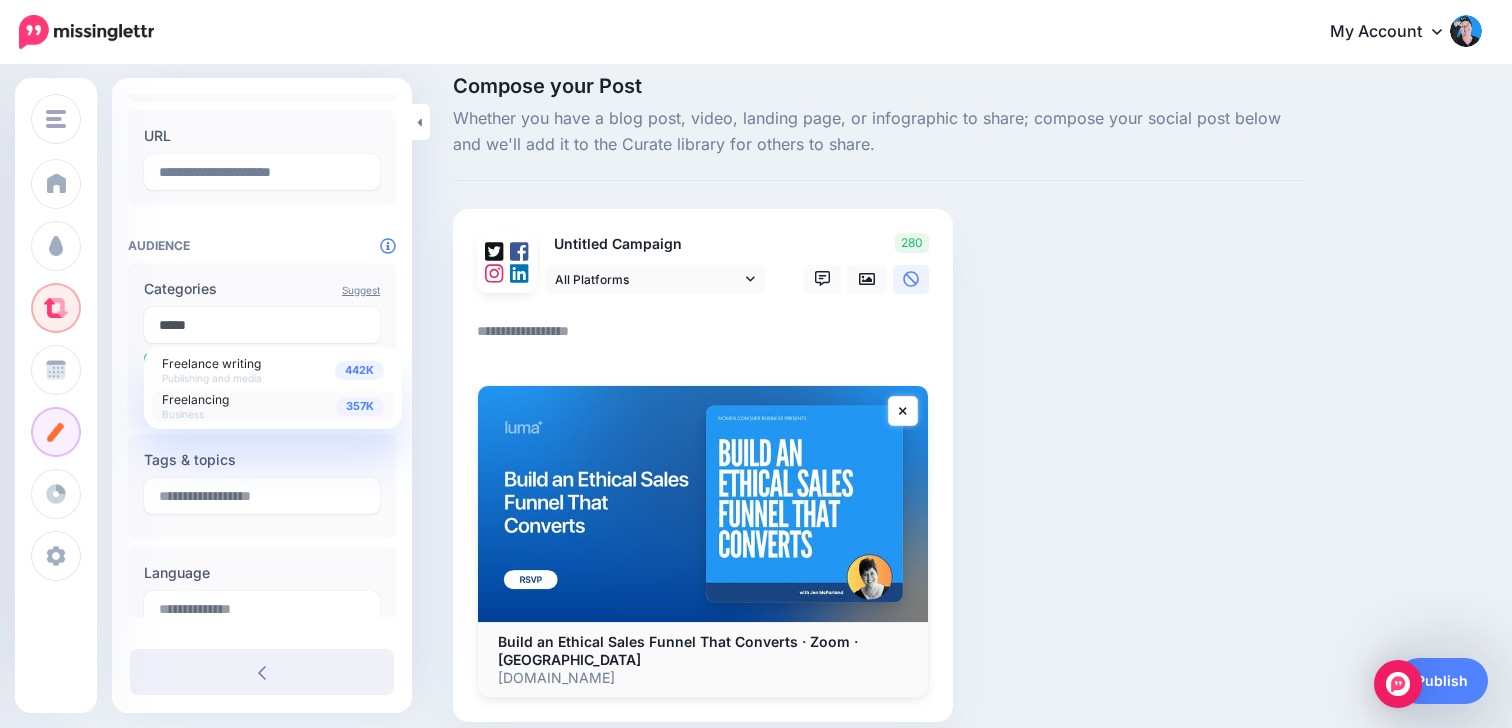 type on "*****" 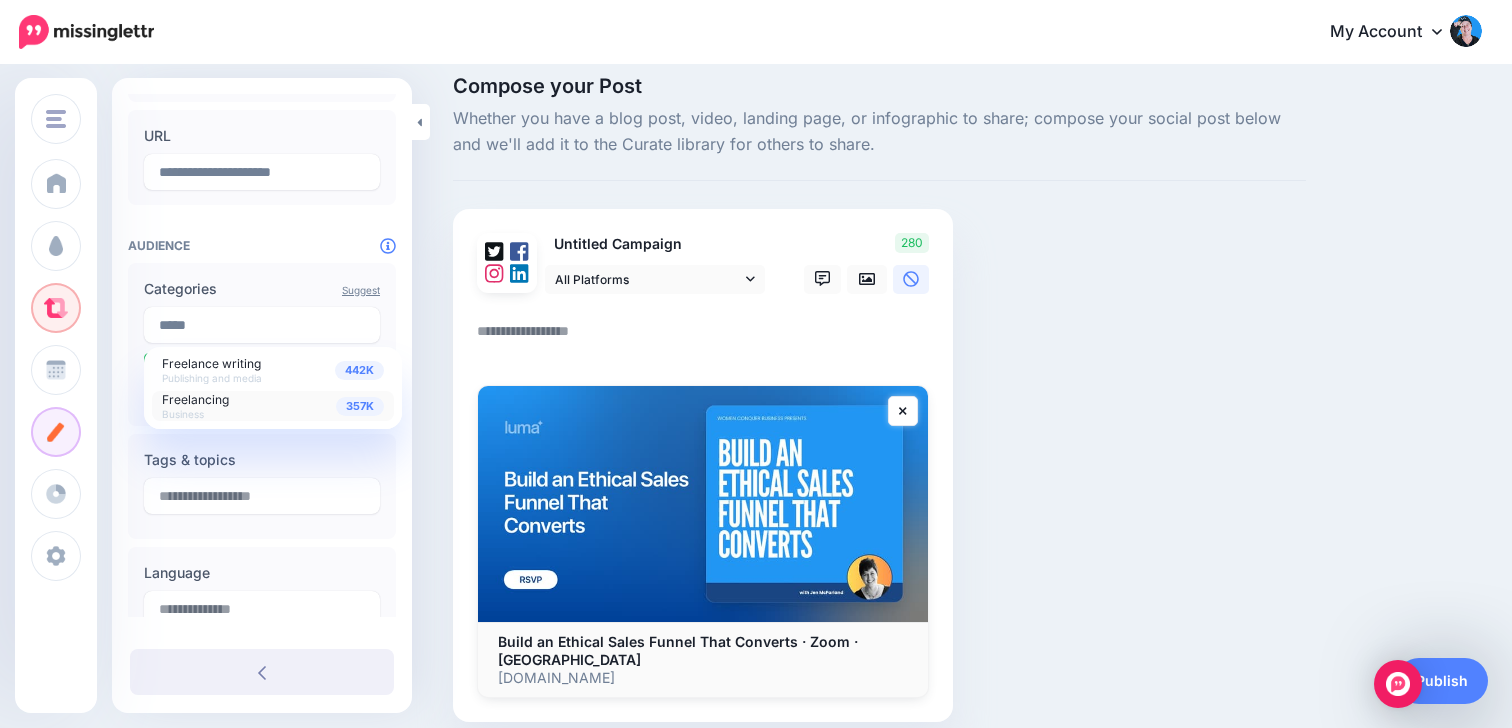 click on "Freelancing" at bounding box center [195, 399] 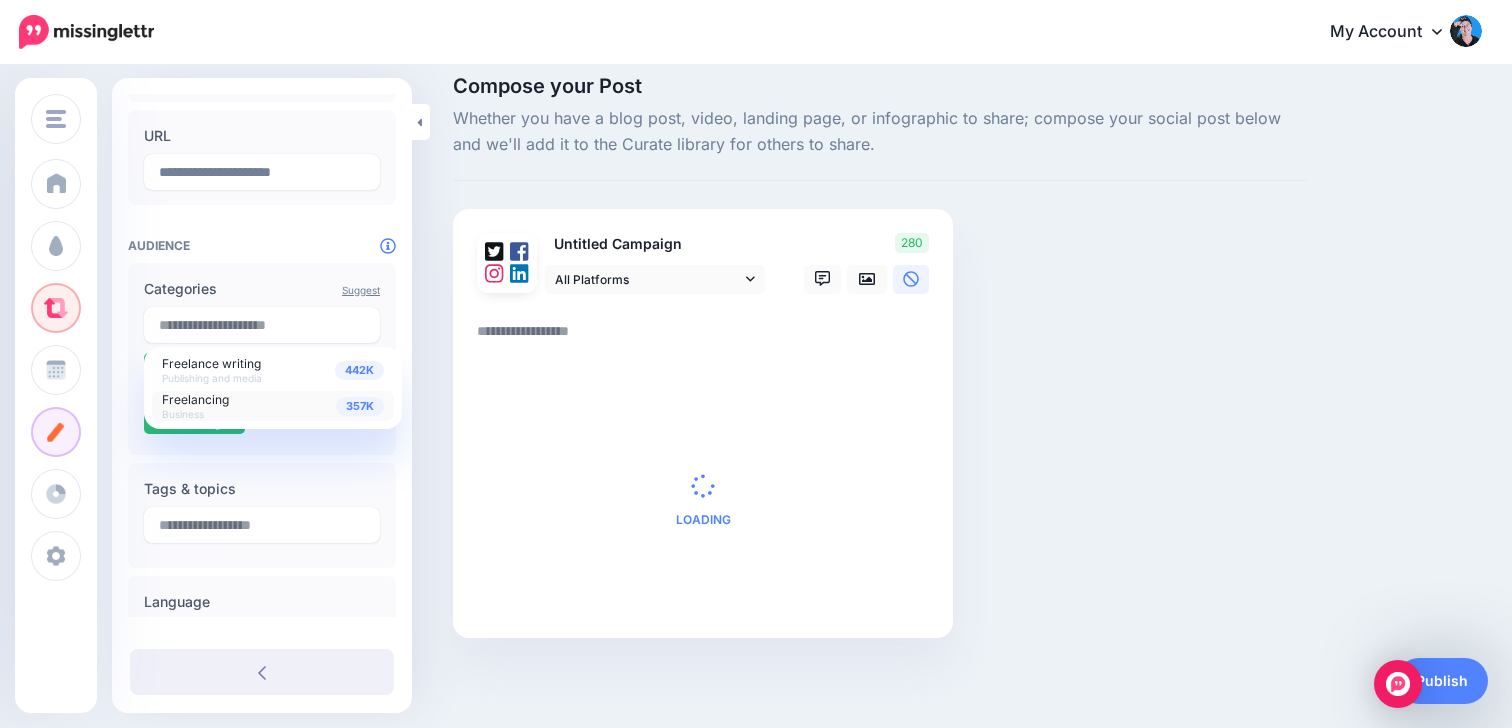 click at bounding box center (262, 225) 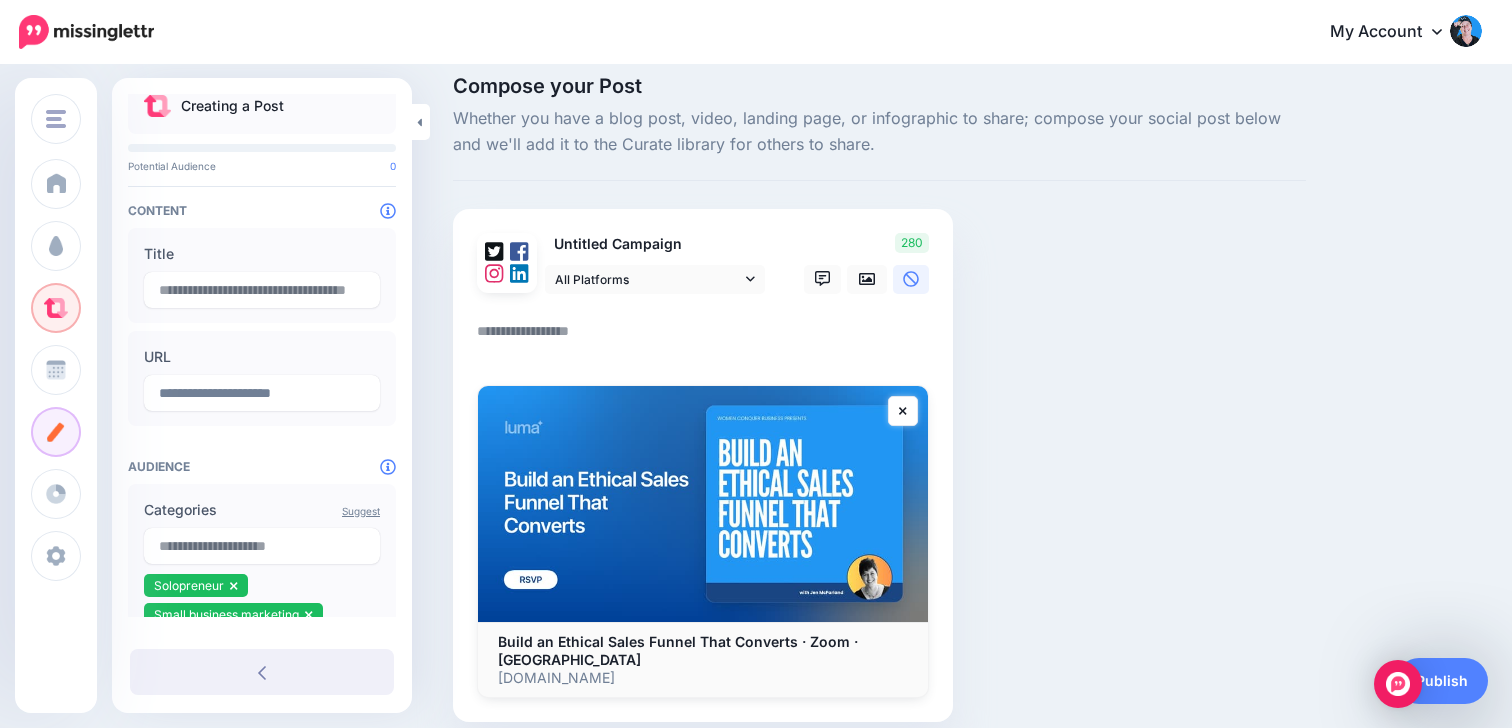 scroll, scrollTop: 14, scrollLeft: 0, axis: vertical 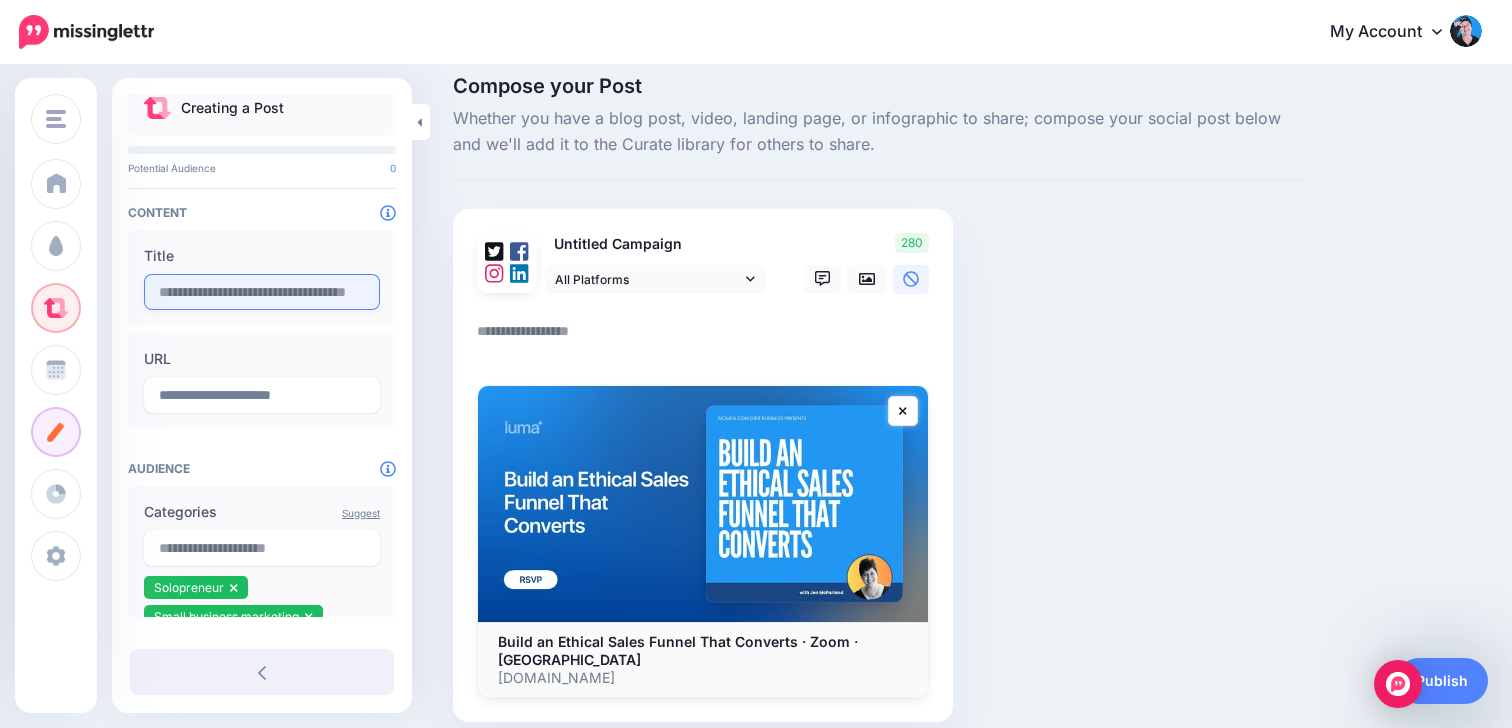 click at bounding box center (262, 292) 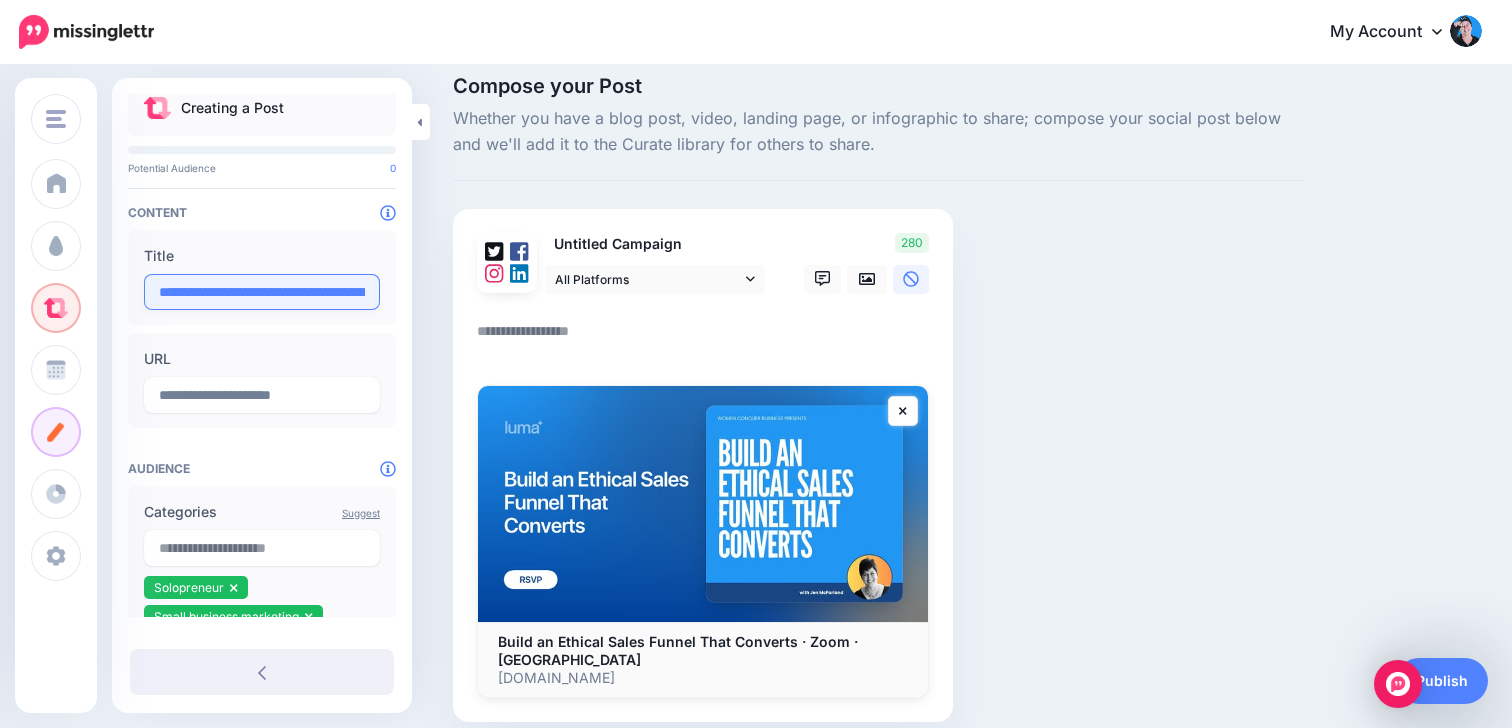 scroll, scrollTop: 0, scrollLeft: 93, axis: horizontal 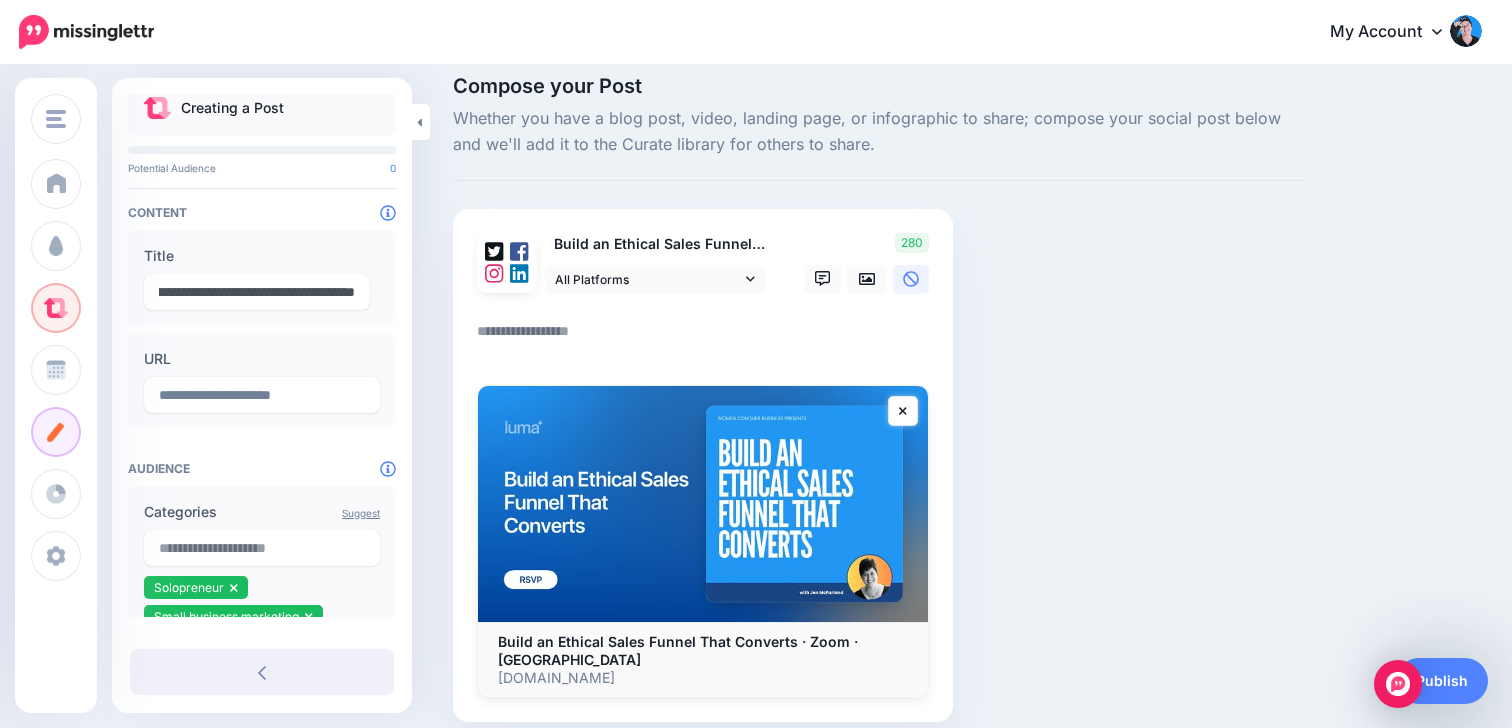 type on "**********" 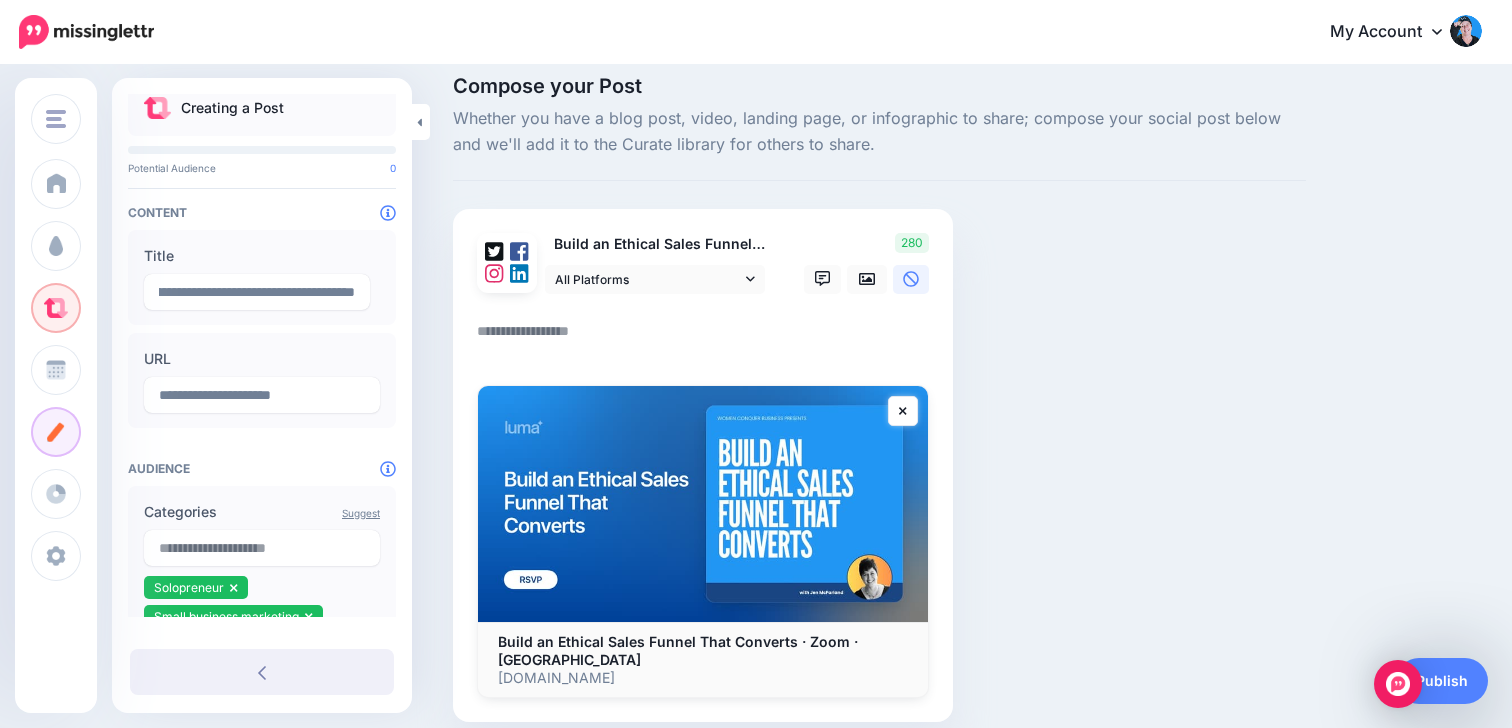 scroll, scrollTop: 0, scrollLeft: 0, axis: both 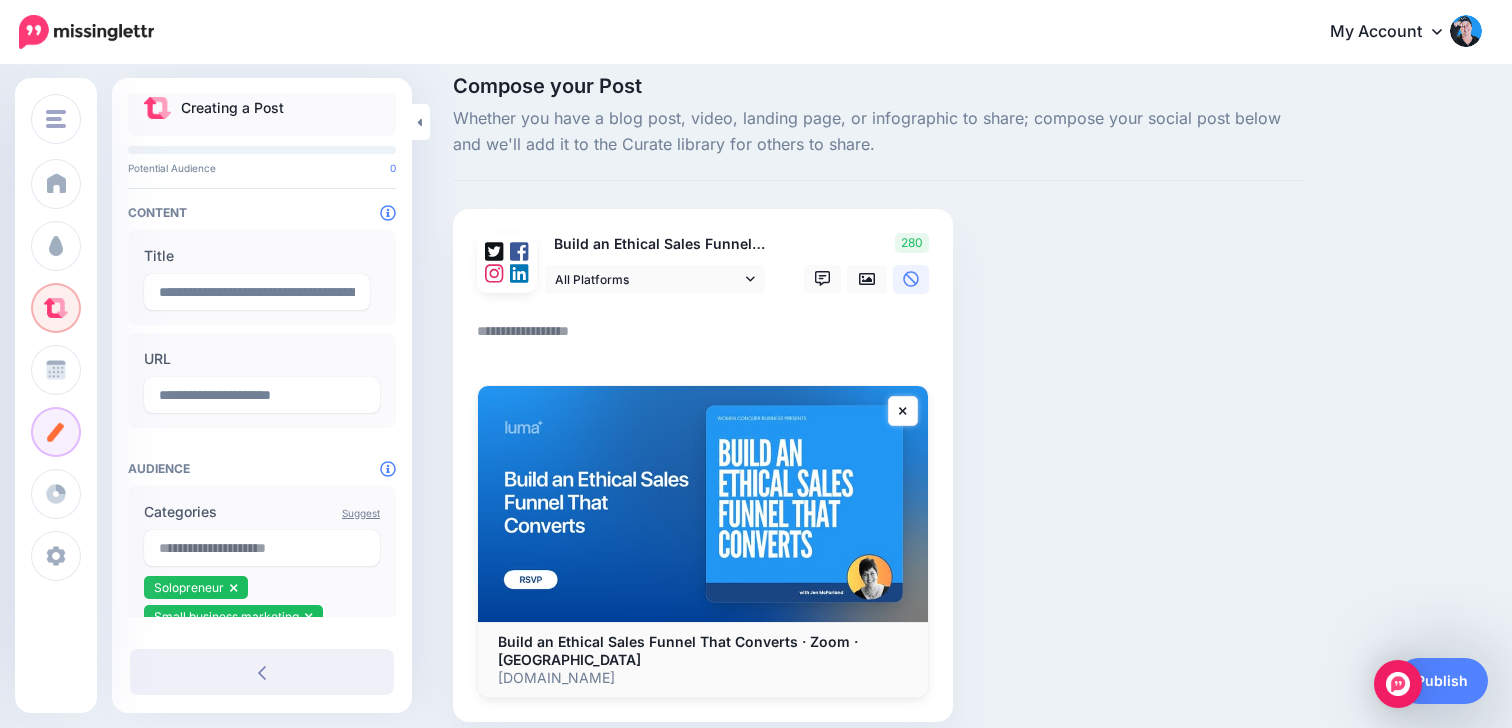 click on "Title" at bounding box center (262, 256) 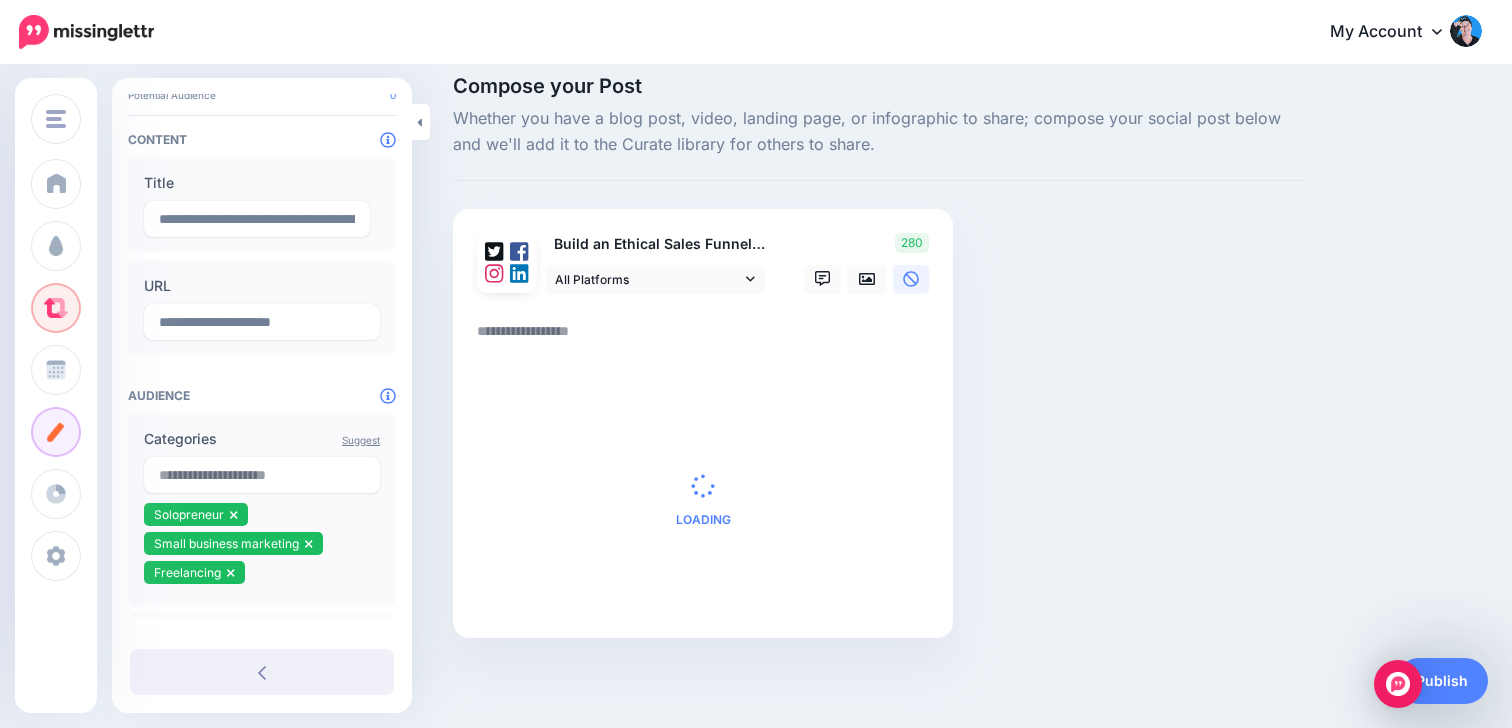 scroll, scrollTop: 152, scrollLeft: 0, axis: vertical 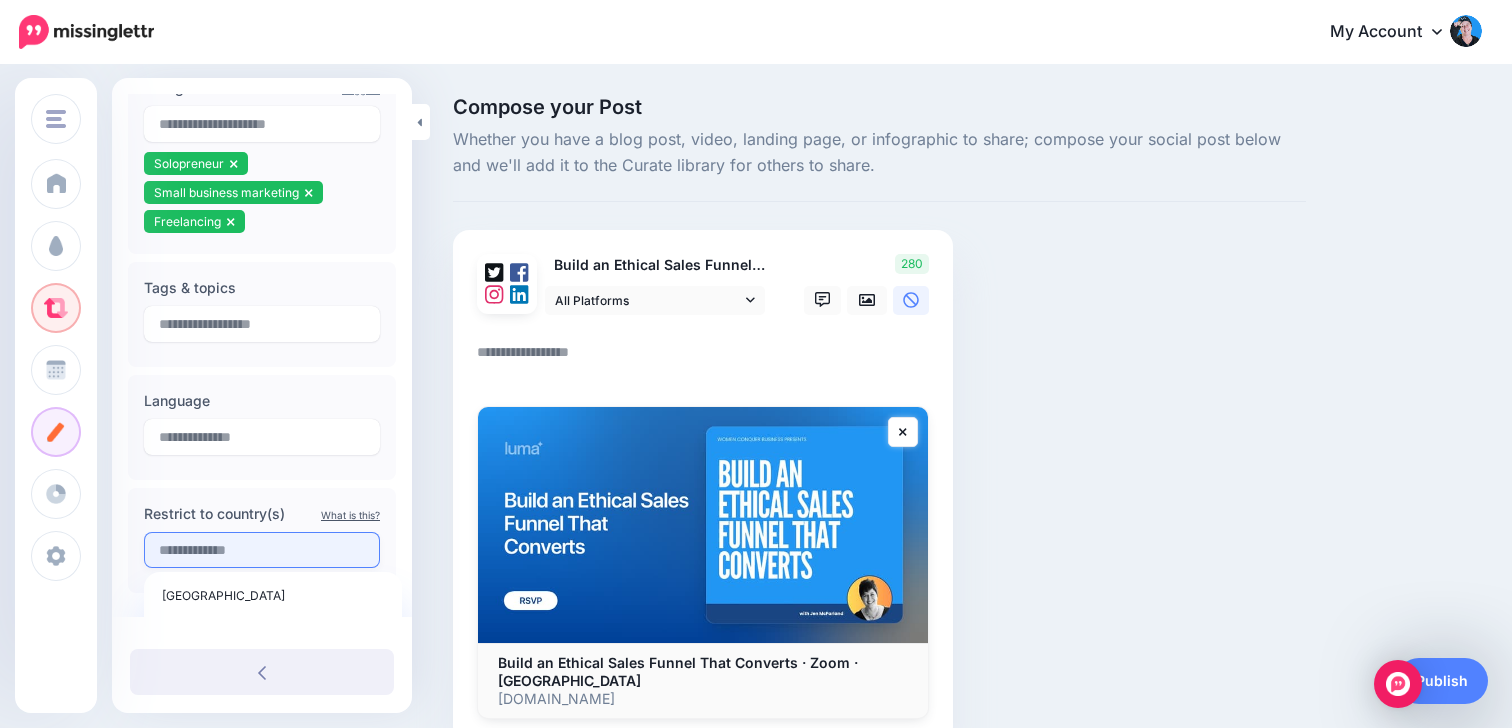 click at bounding box center [262, 550] 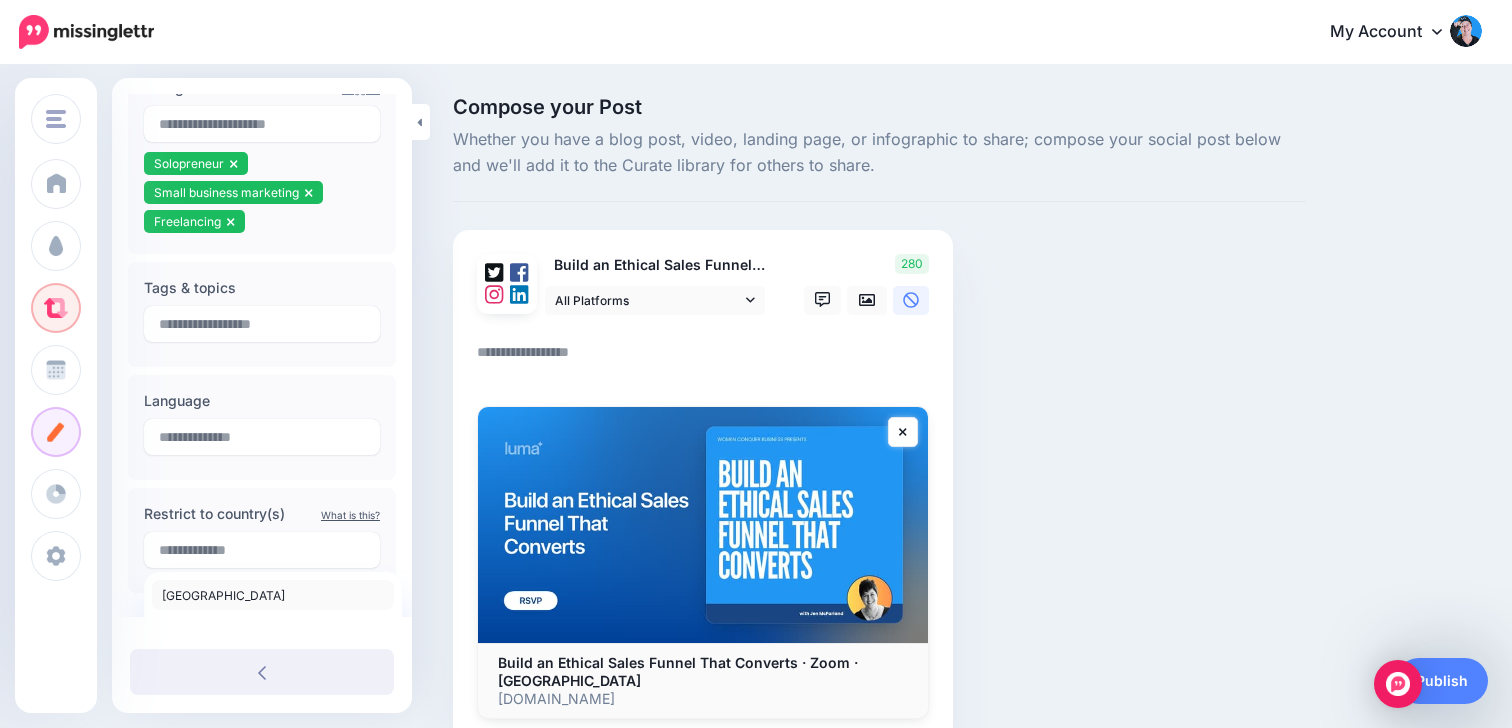click on "[GEOGRAPHIC_DATA]" at bounding box center [223, 595] 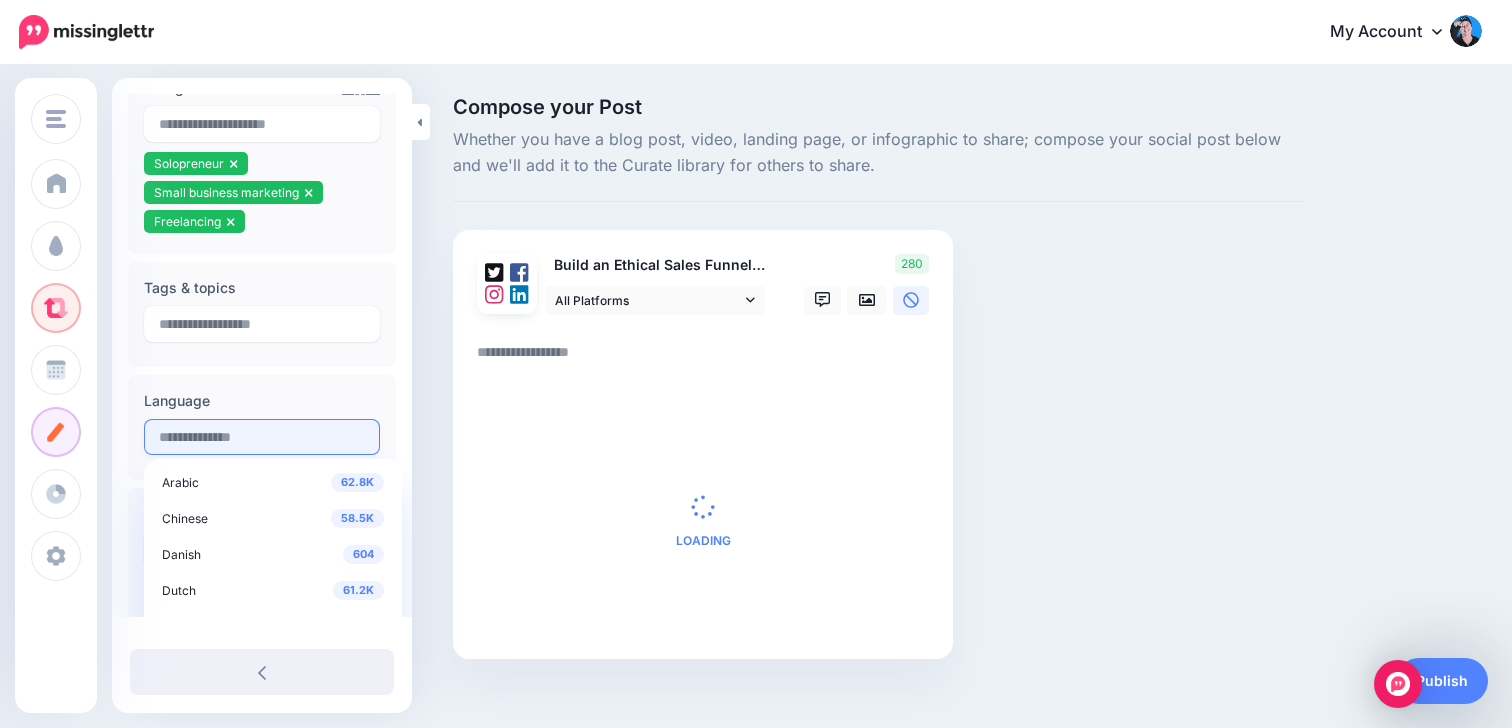 click at bounding box center [262, 437] 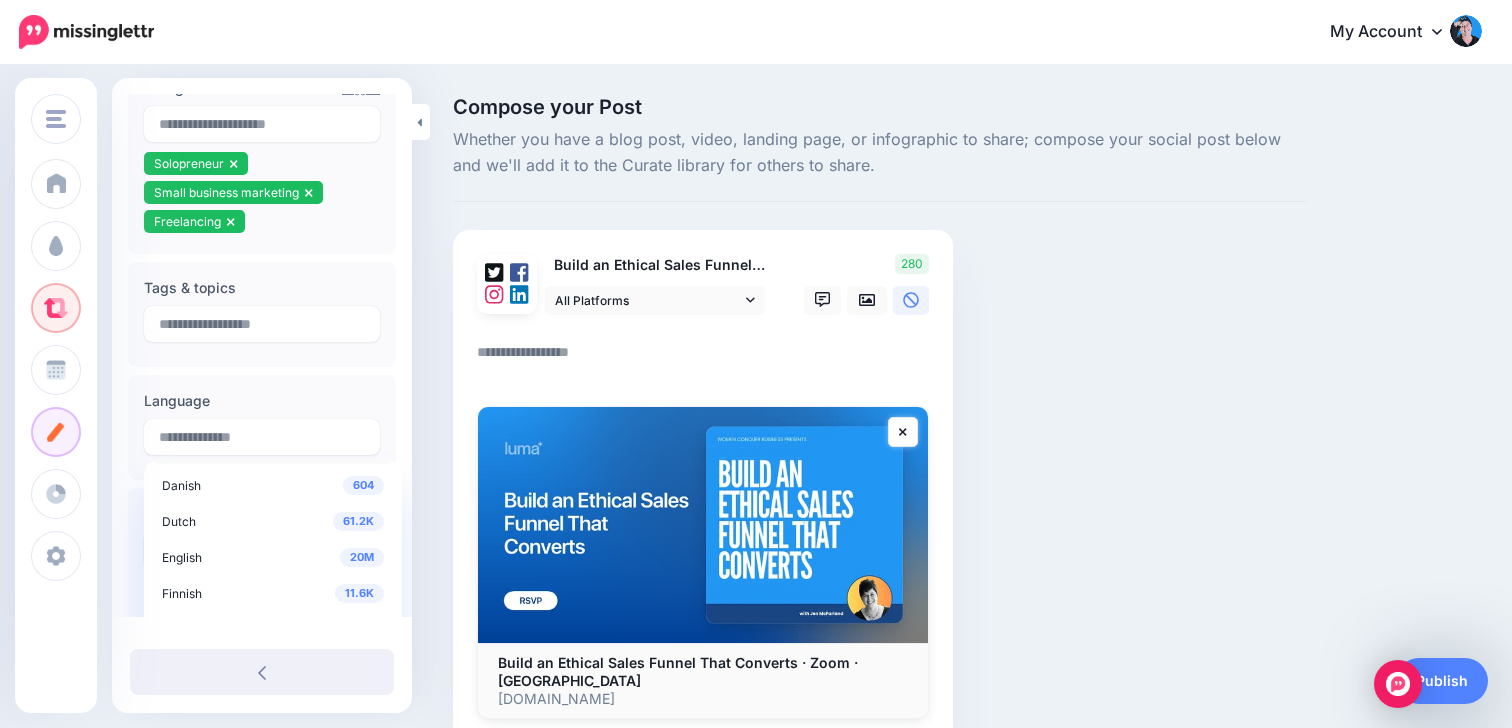 scroll, scrollTop: 101, scrollLeft: 0, axis: vertical 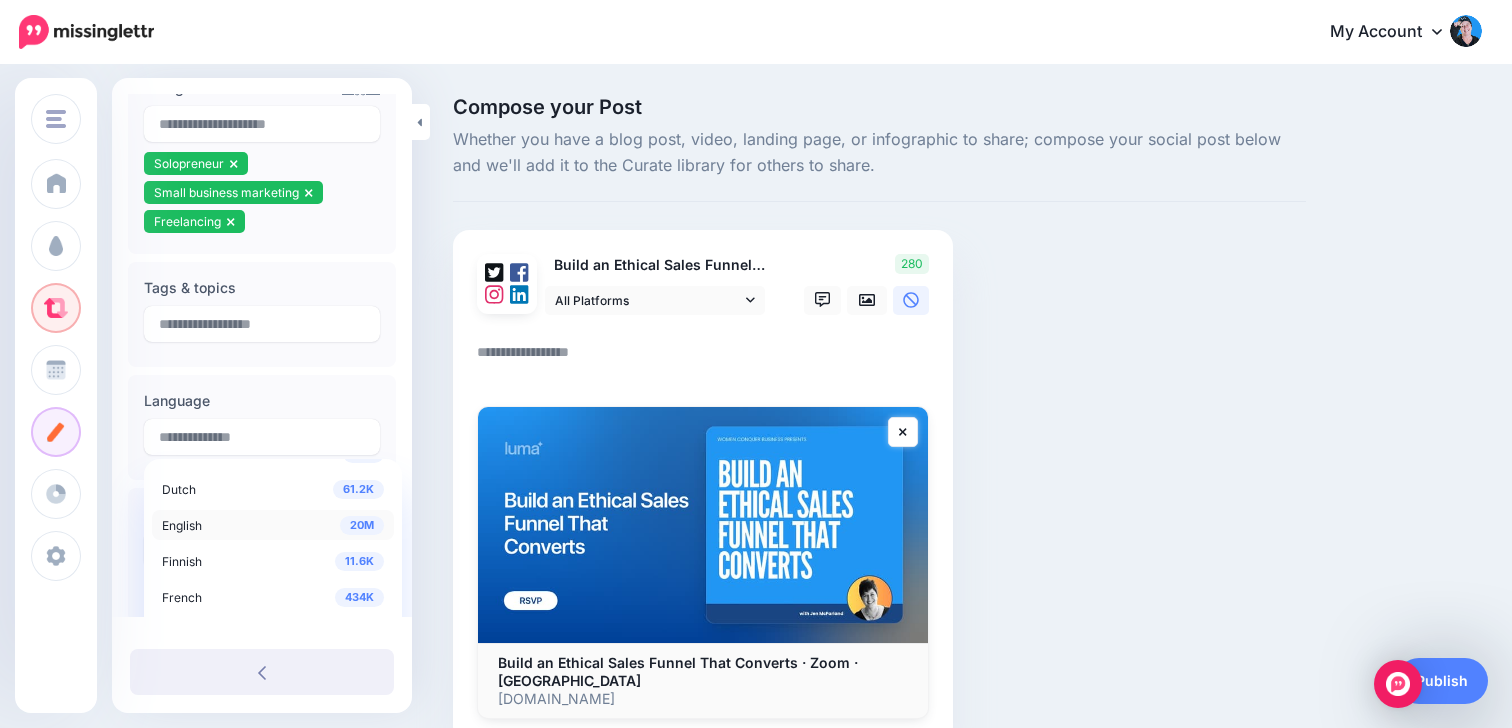 click on "20M
English" at bounding box center (273, 525) 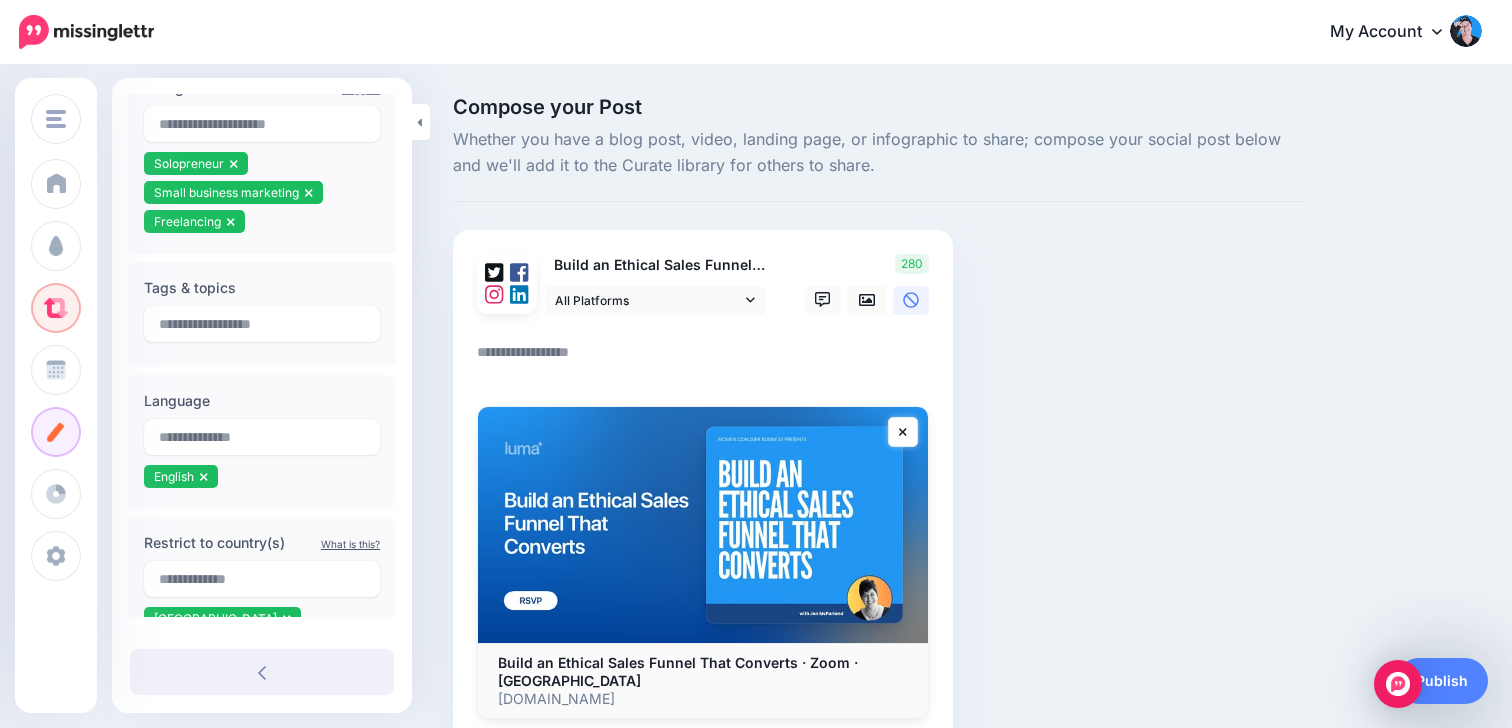 click on "Suggest
Categories
442K
Freelance writing
Publishing and media
357K
Freelancing
Business
Solopreneur
Small business marketing" at bounding box center [262, 356] 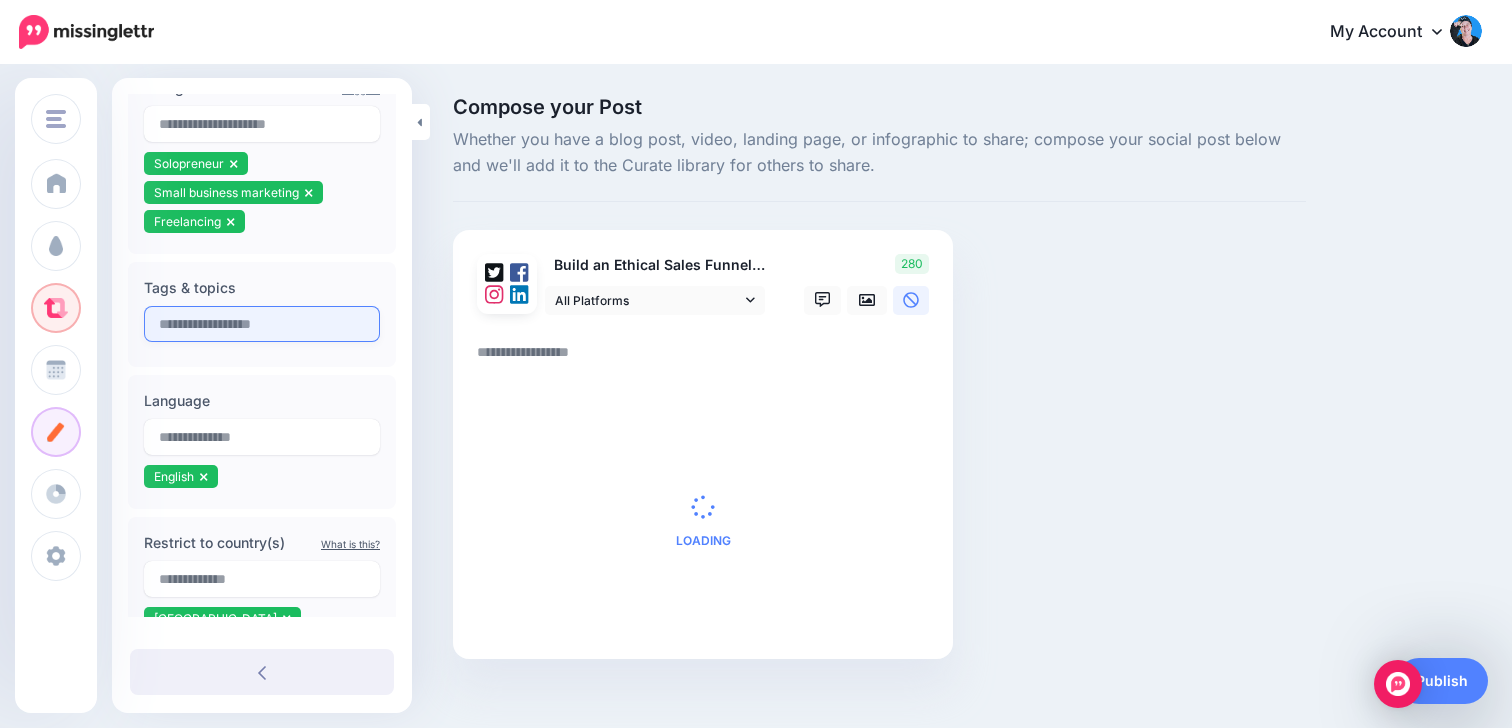 click at bounding box center [262, 324] 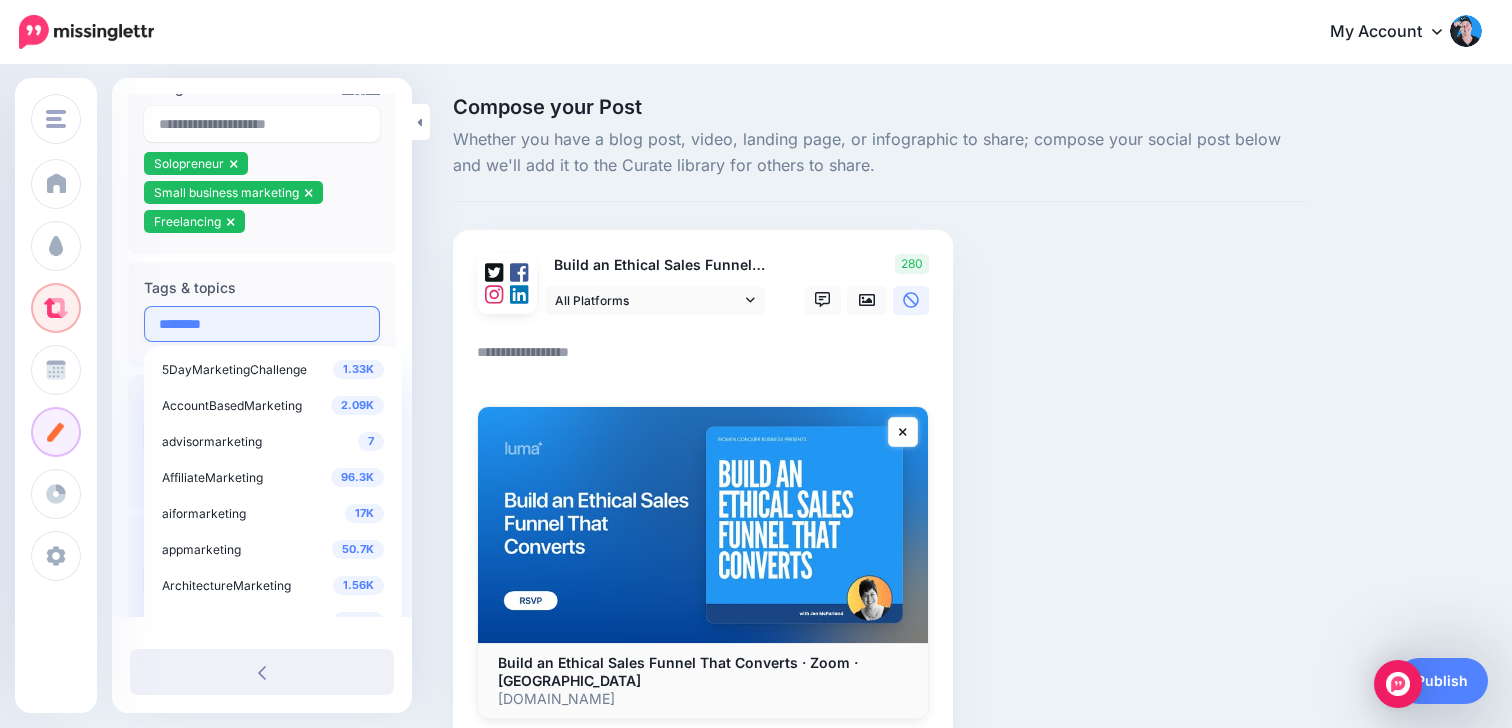 type on "*********" 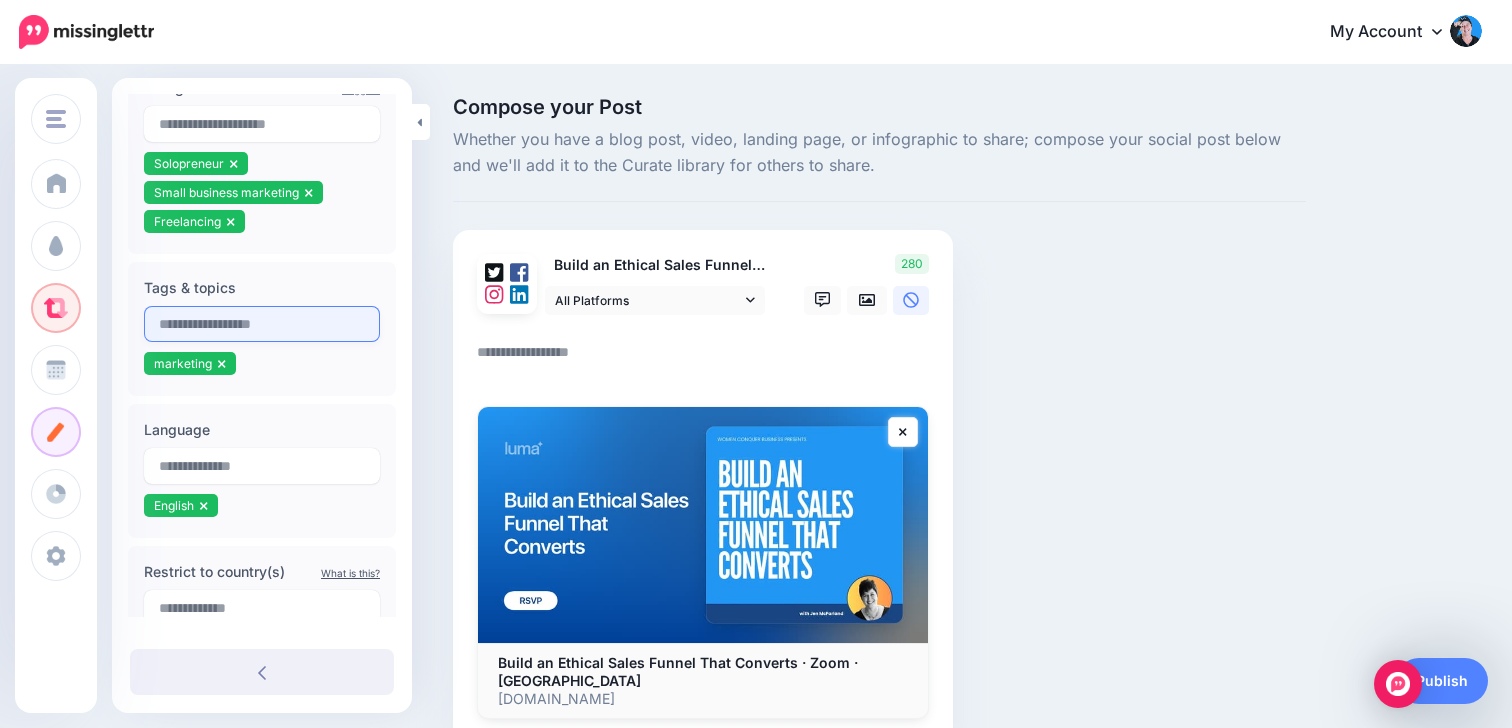 click at bounding box center [262, 324] 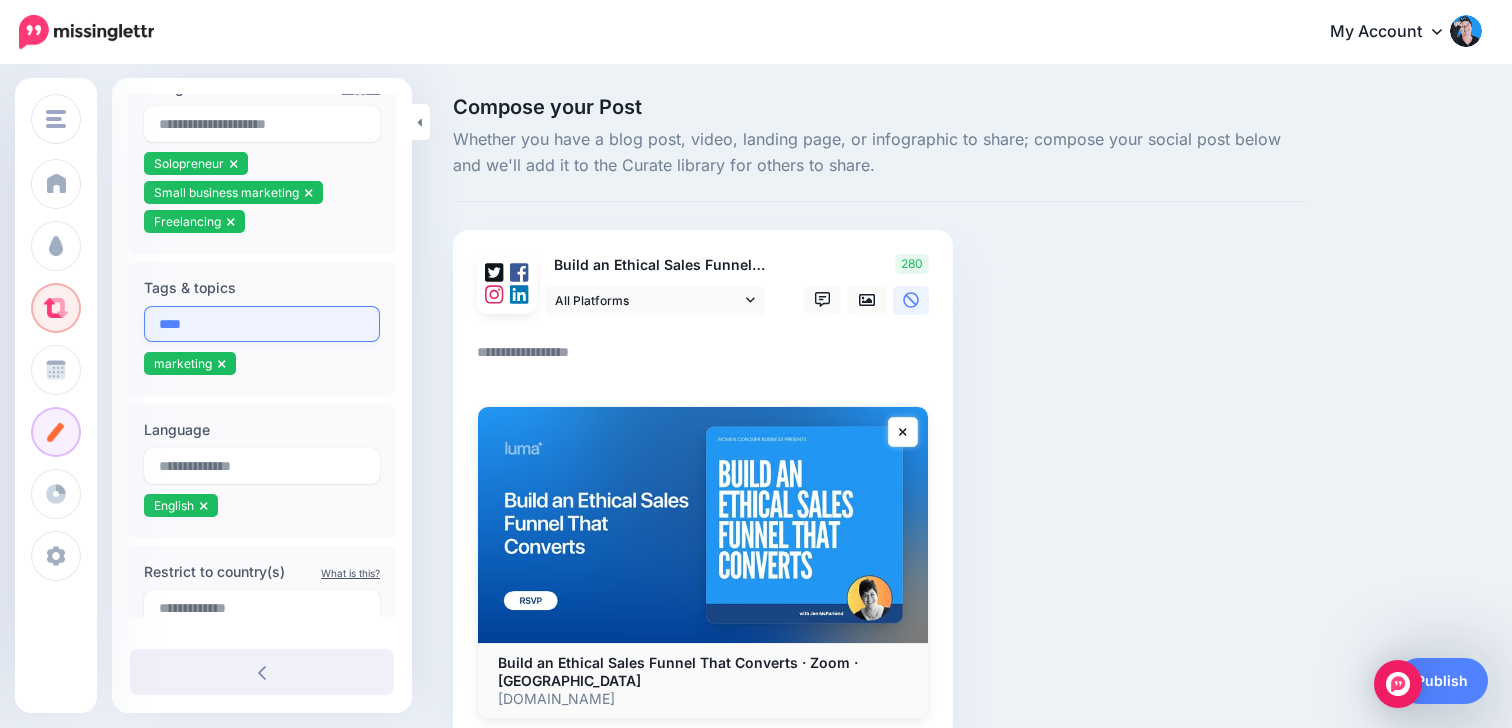 type on "*****" 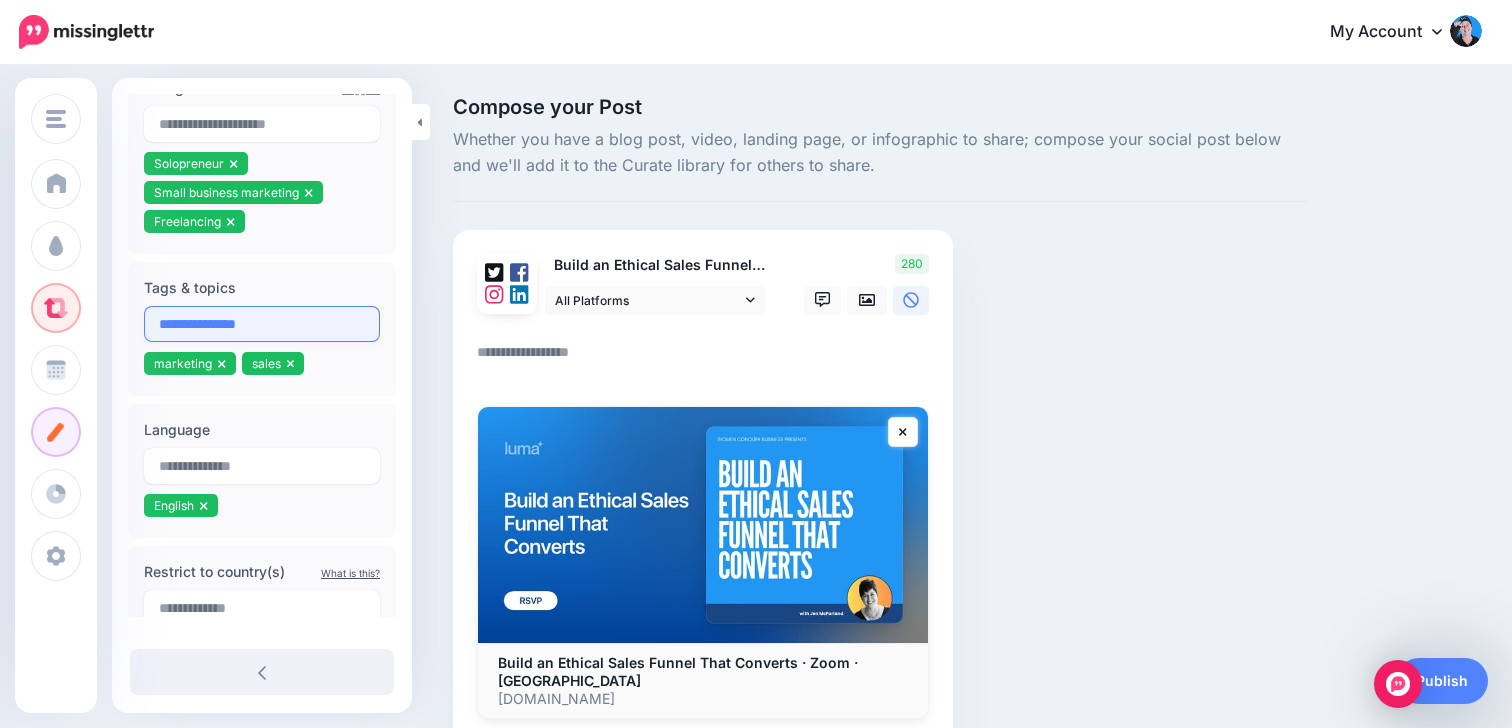type on "**********" 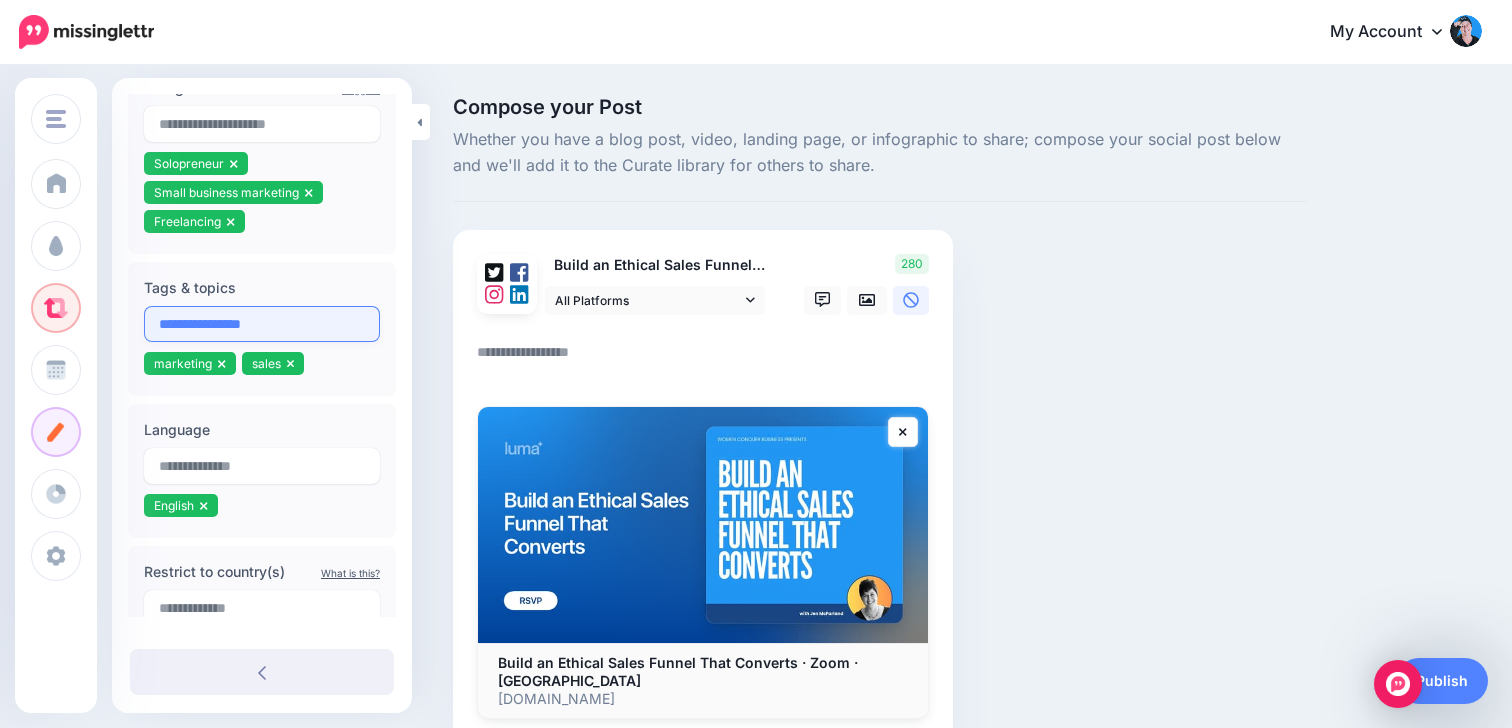type 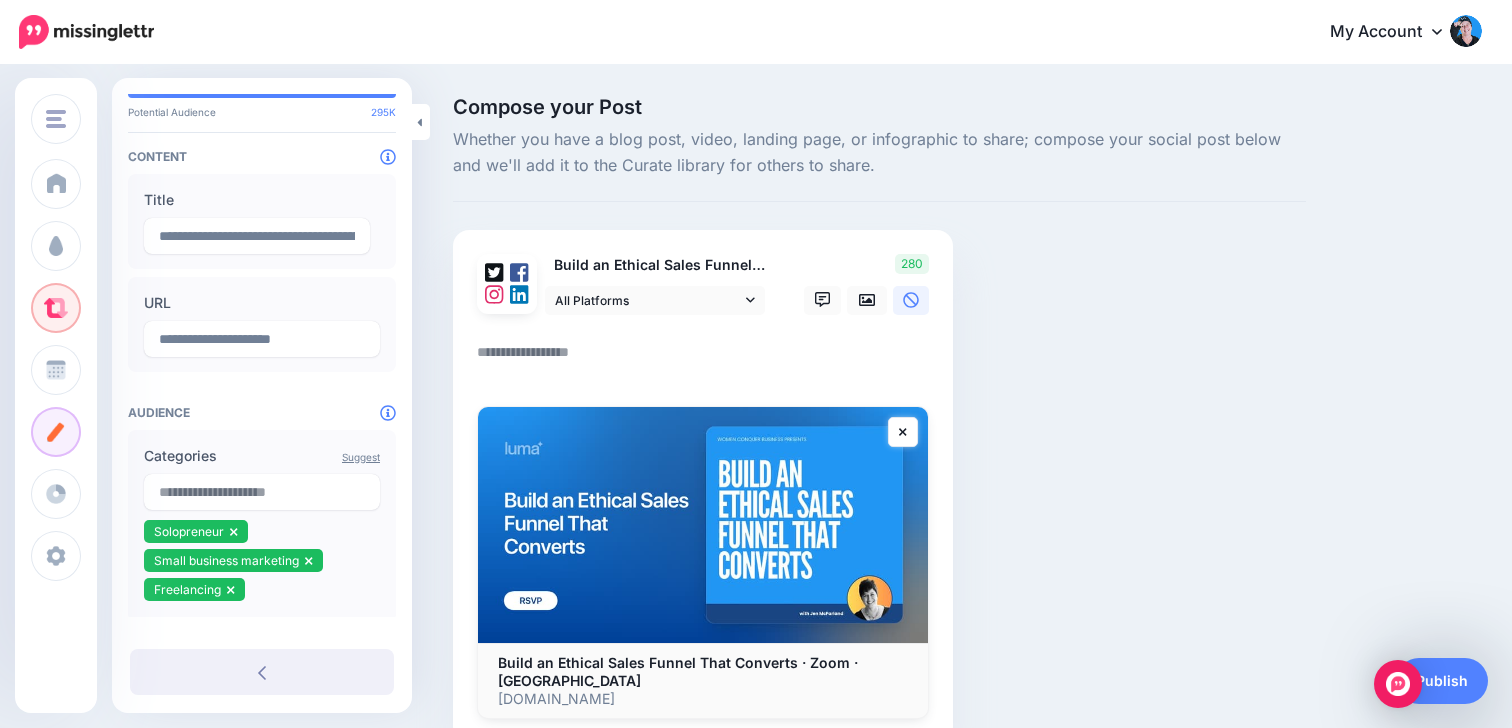scroll, scrollTop: 0, scrollLeft: 0, axis: both 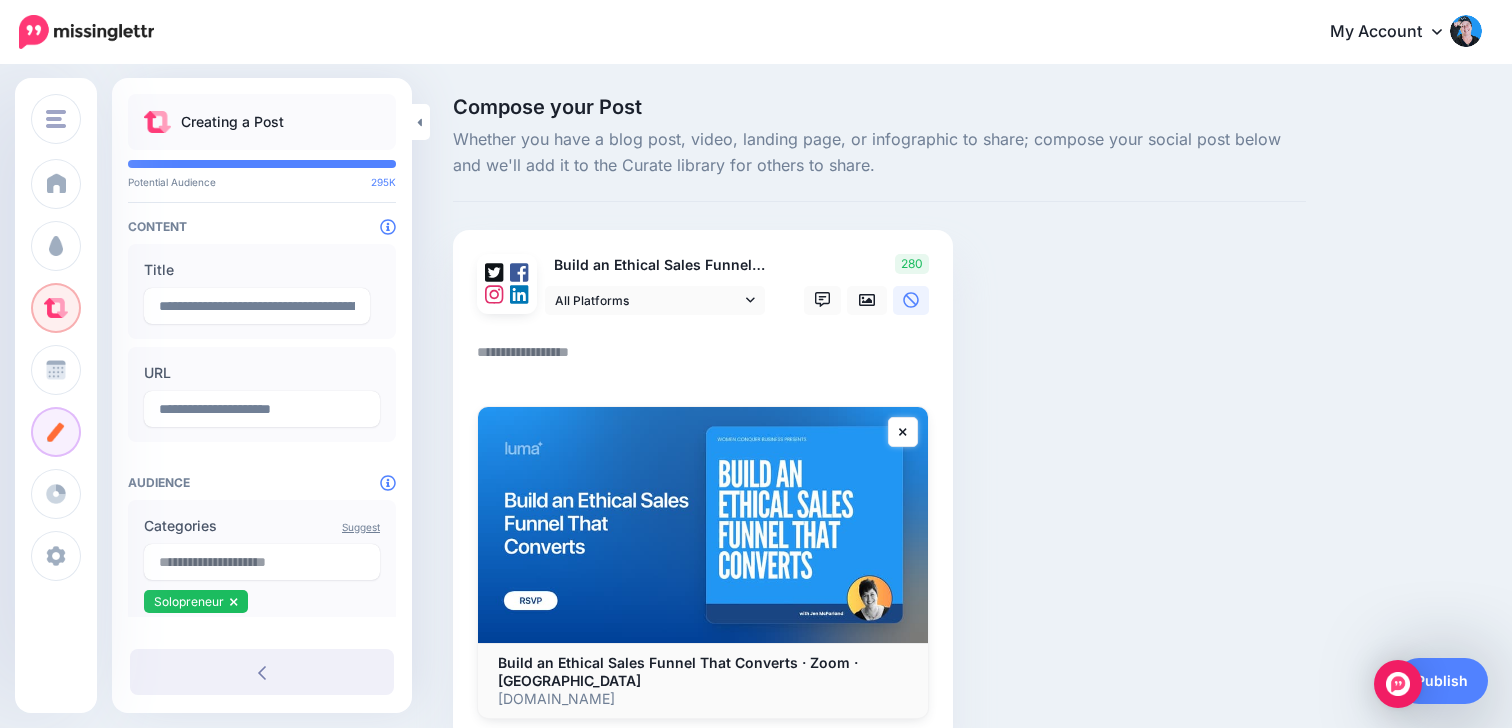 click at bounding box center (707, 359) 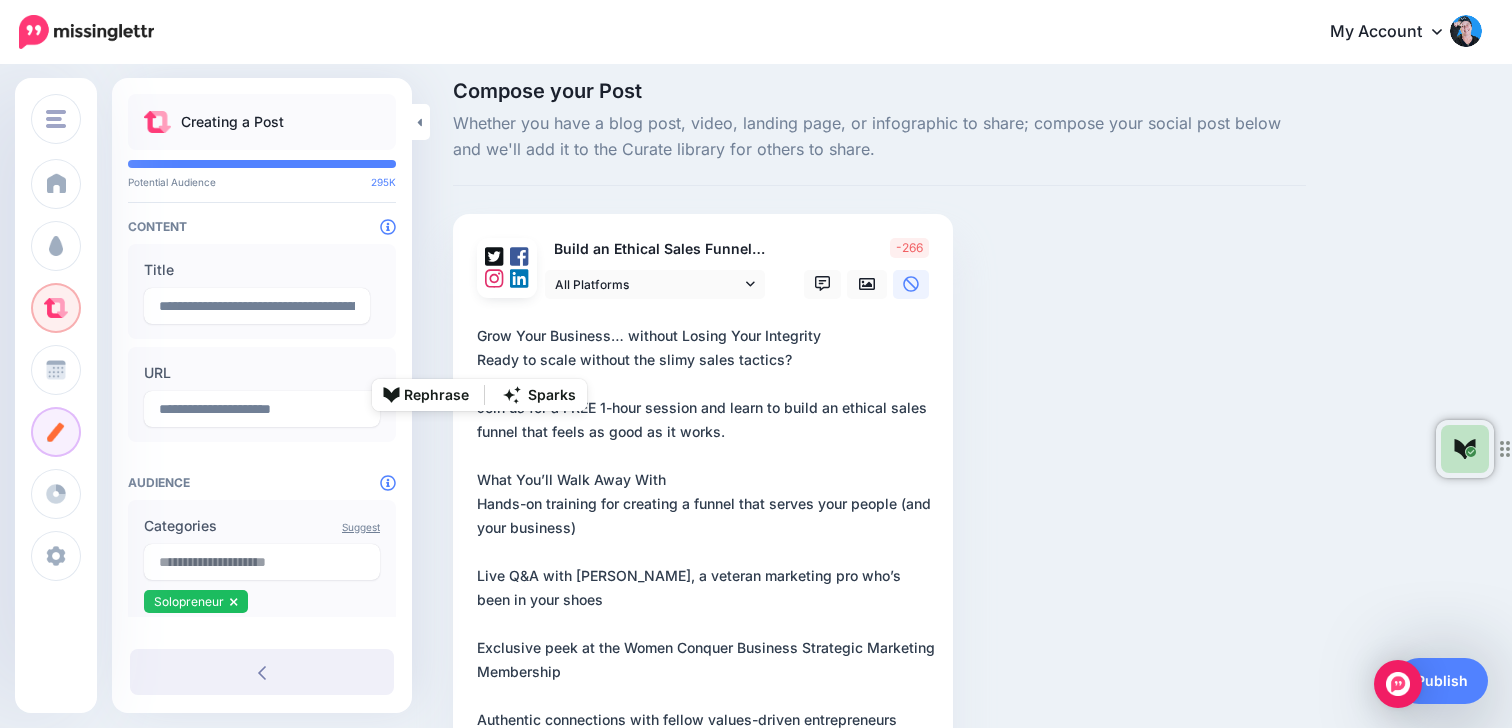 drag, startPoint x: 479, startPoint y: 408, endPoint x: 478, endPoint y: 356, distance: 52.009613 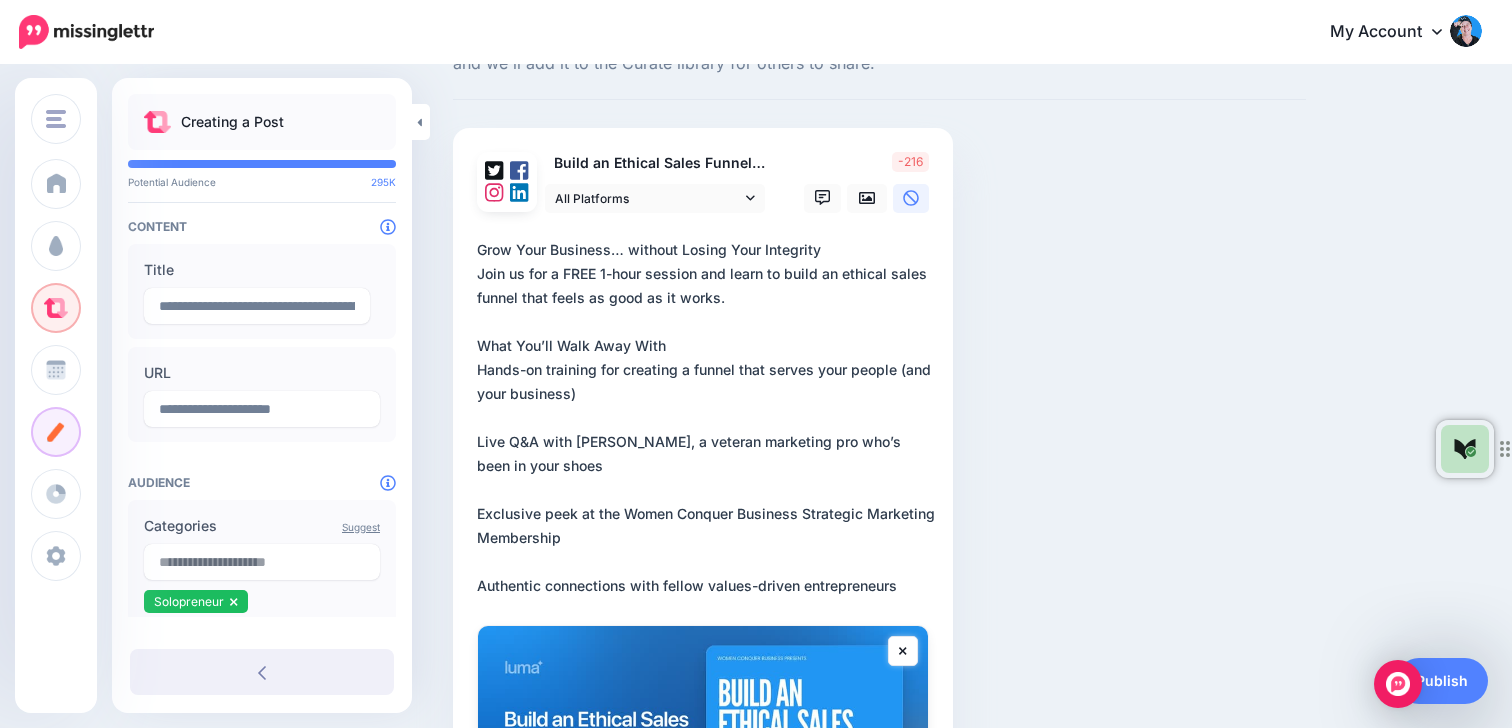scroll, scrollTop: 89, scrollLeft: 0, axis: vertical 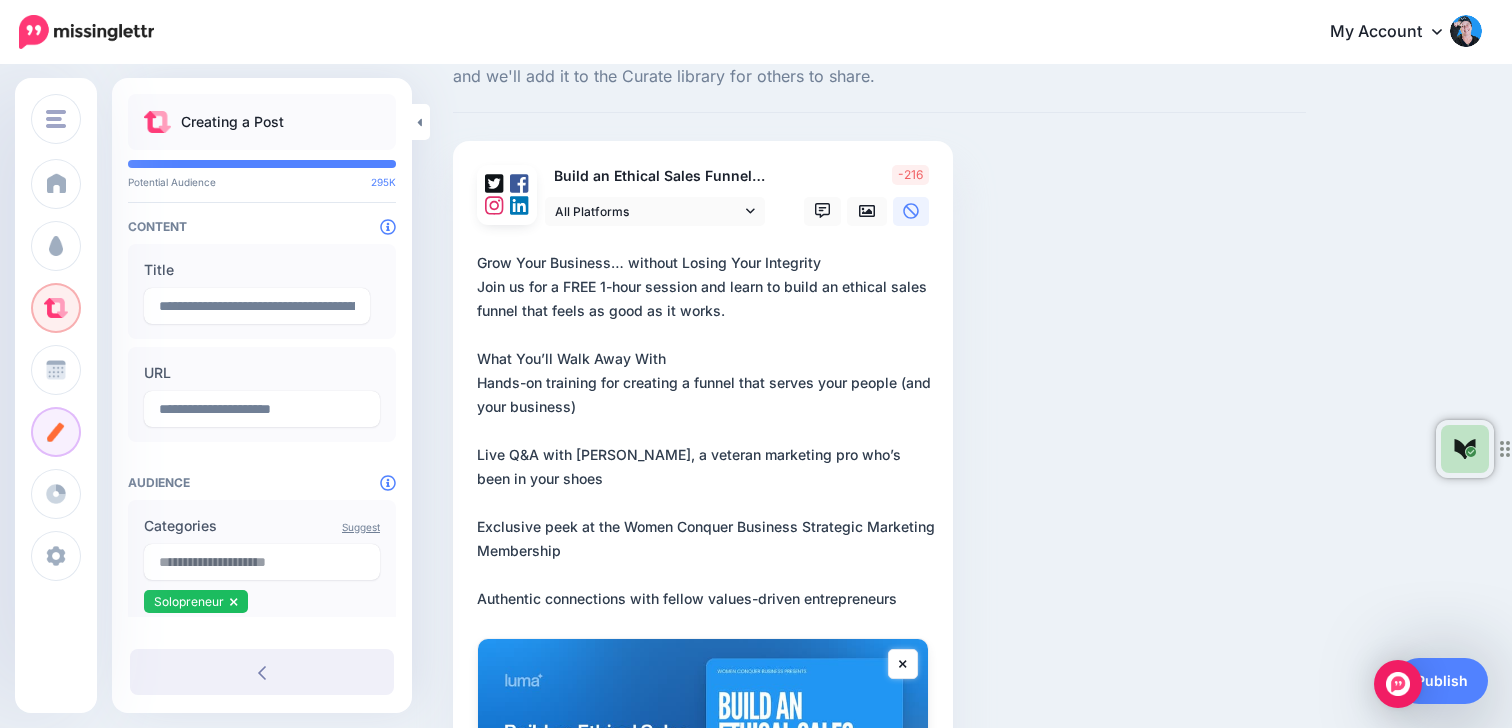 drag, startPoint x: 904, startPoint y: 597, endPoint x: 475, endPoint y: 336, distance: 502.15735 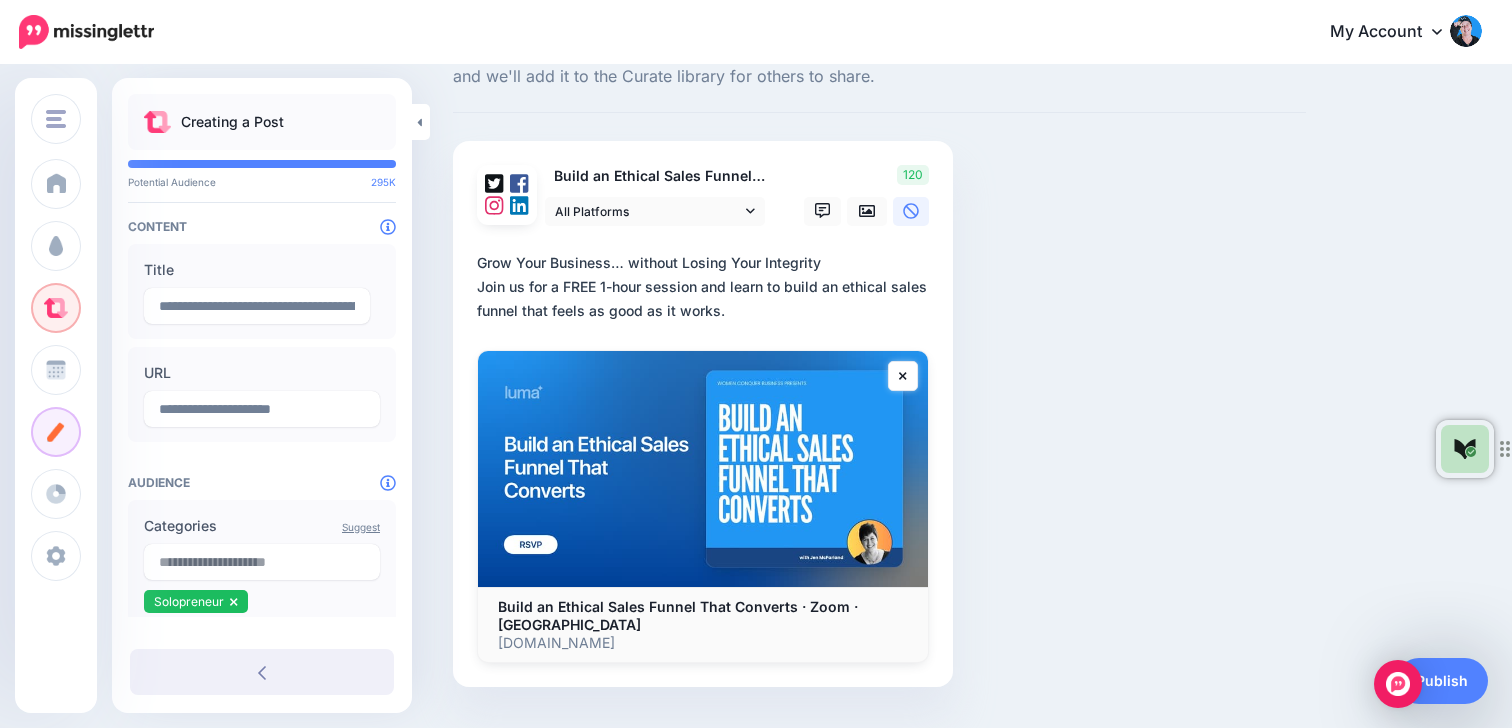 scroll, scrollTop: 0, scrollLeft: 0, axis: both 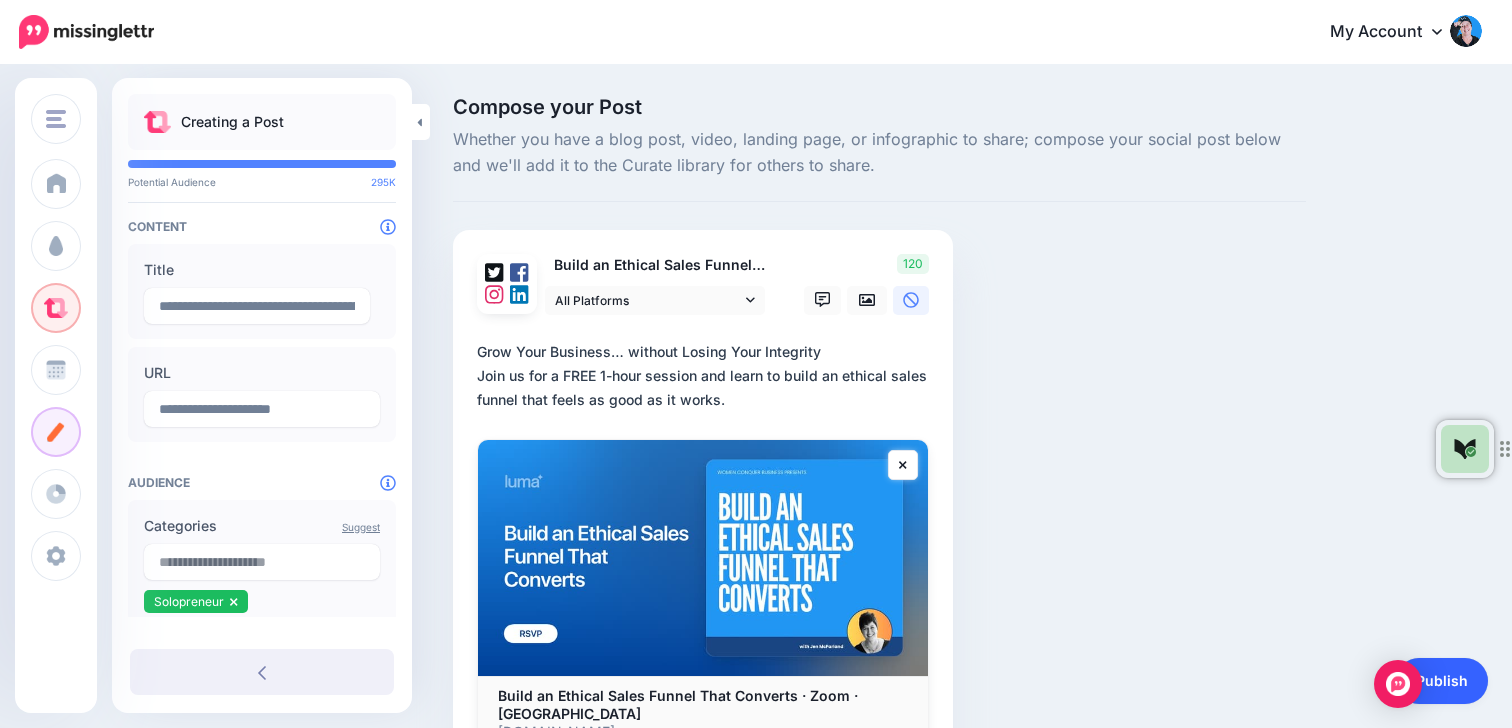 click on "Publish" at bounding box center [1442, 681] 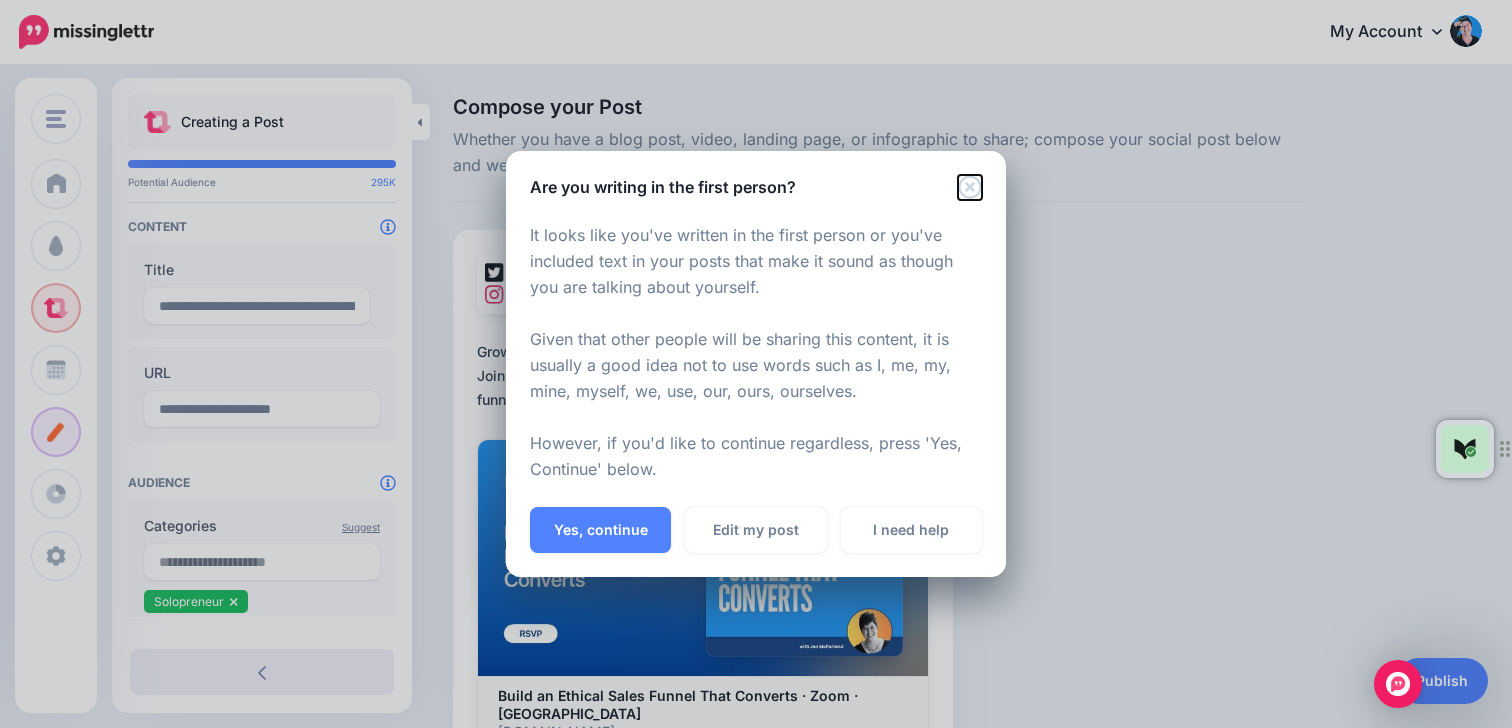 click 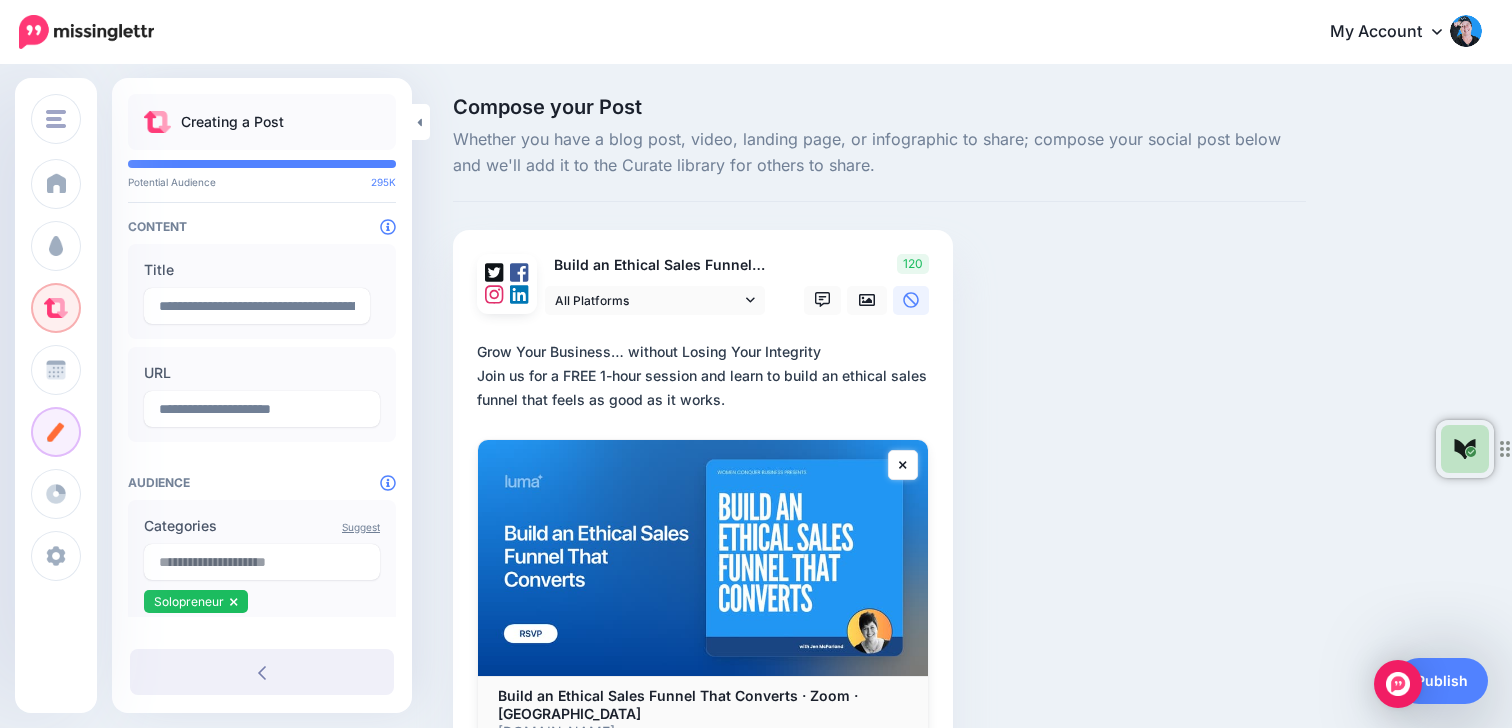 click on "**********" at bounding box center (707, 376) 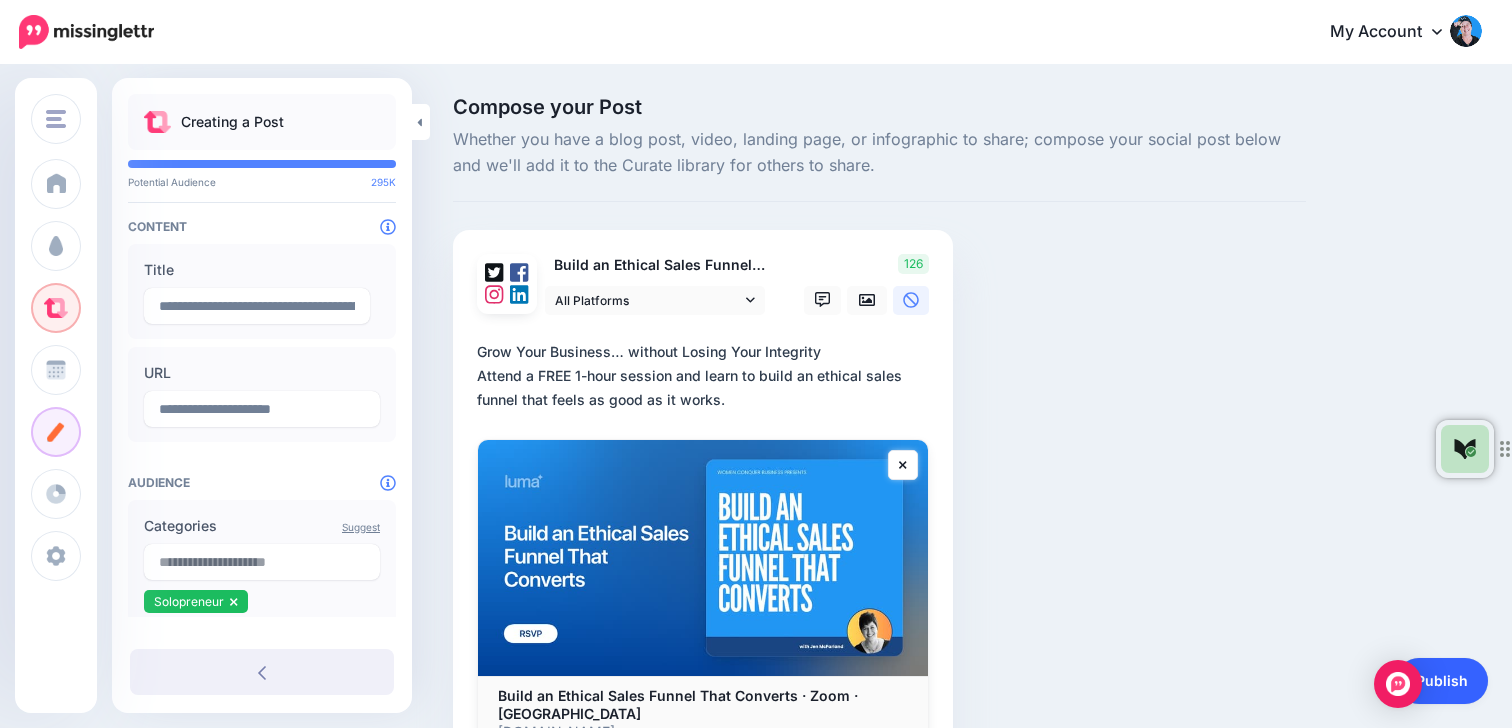 type on "**********" 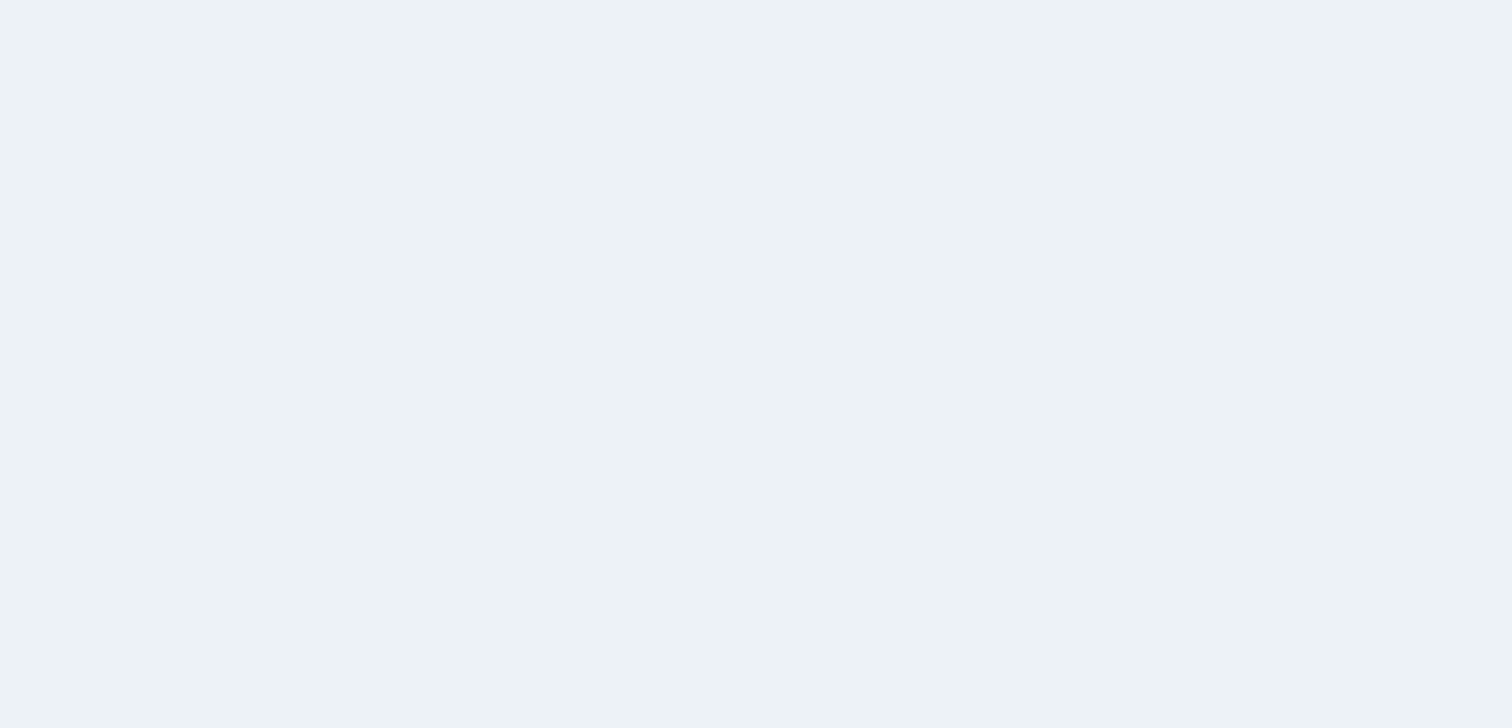 scroll, scrollTop: 0, scrollLeft: 0, axis: both 